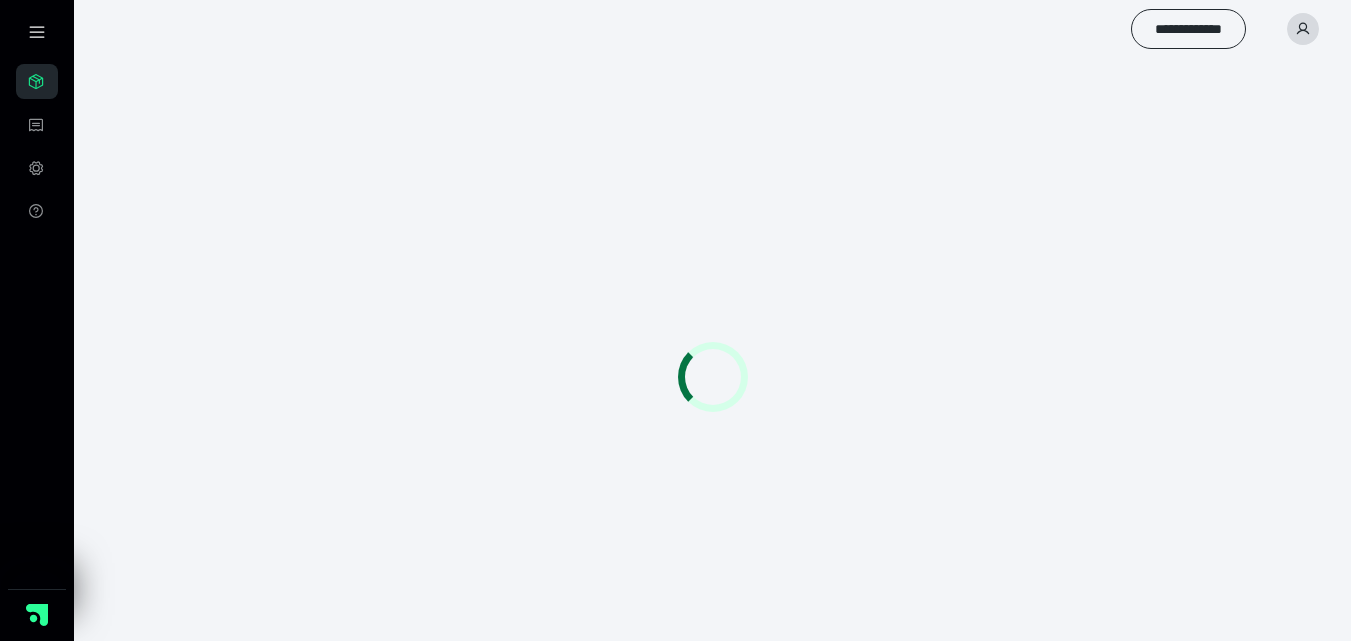scroll, scrollTop: 0, scrollLeft: 0, axis: both 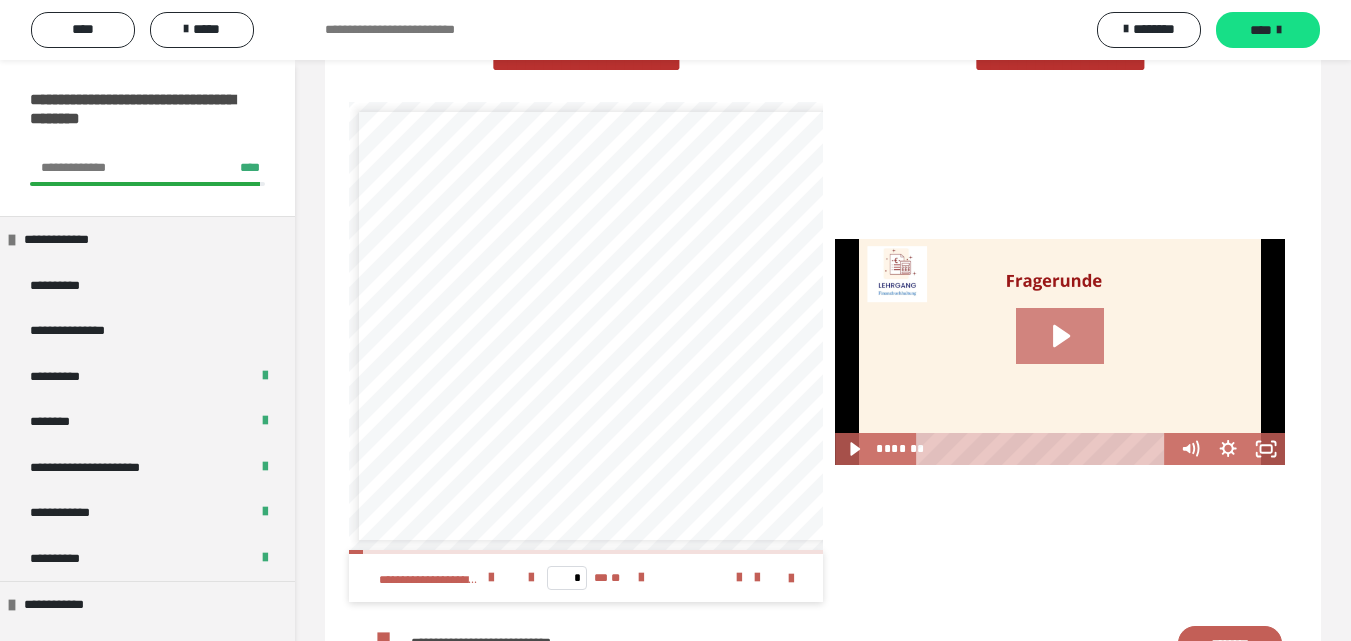 click 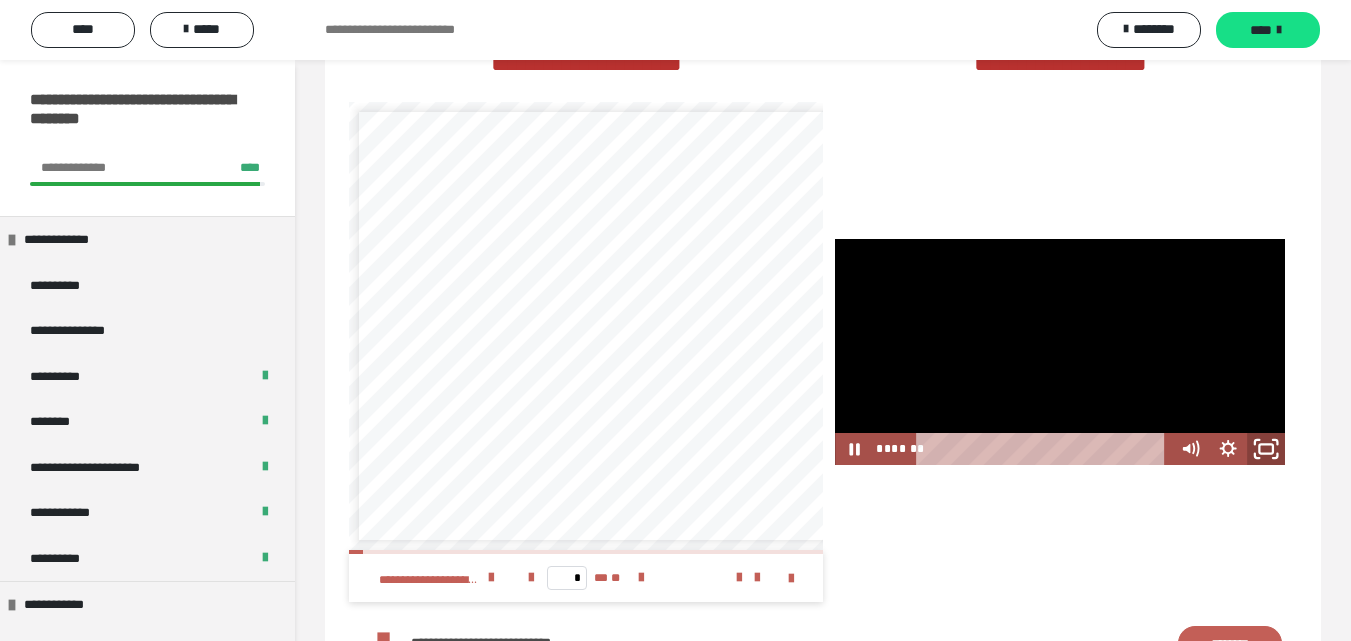 click 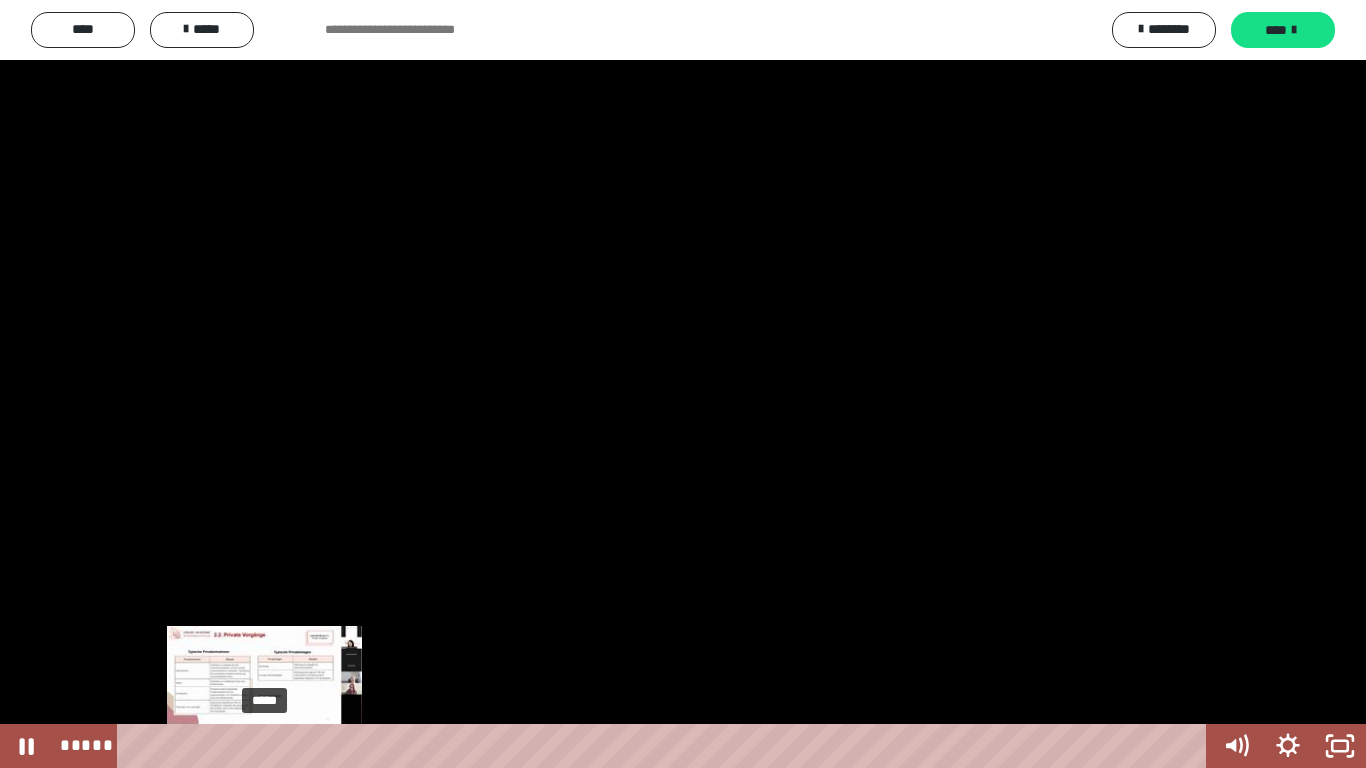 click on "*****" at bounding box center (666, 746) 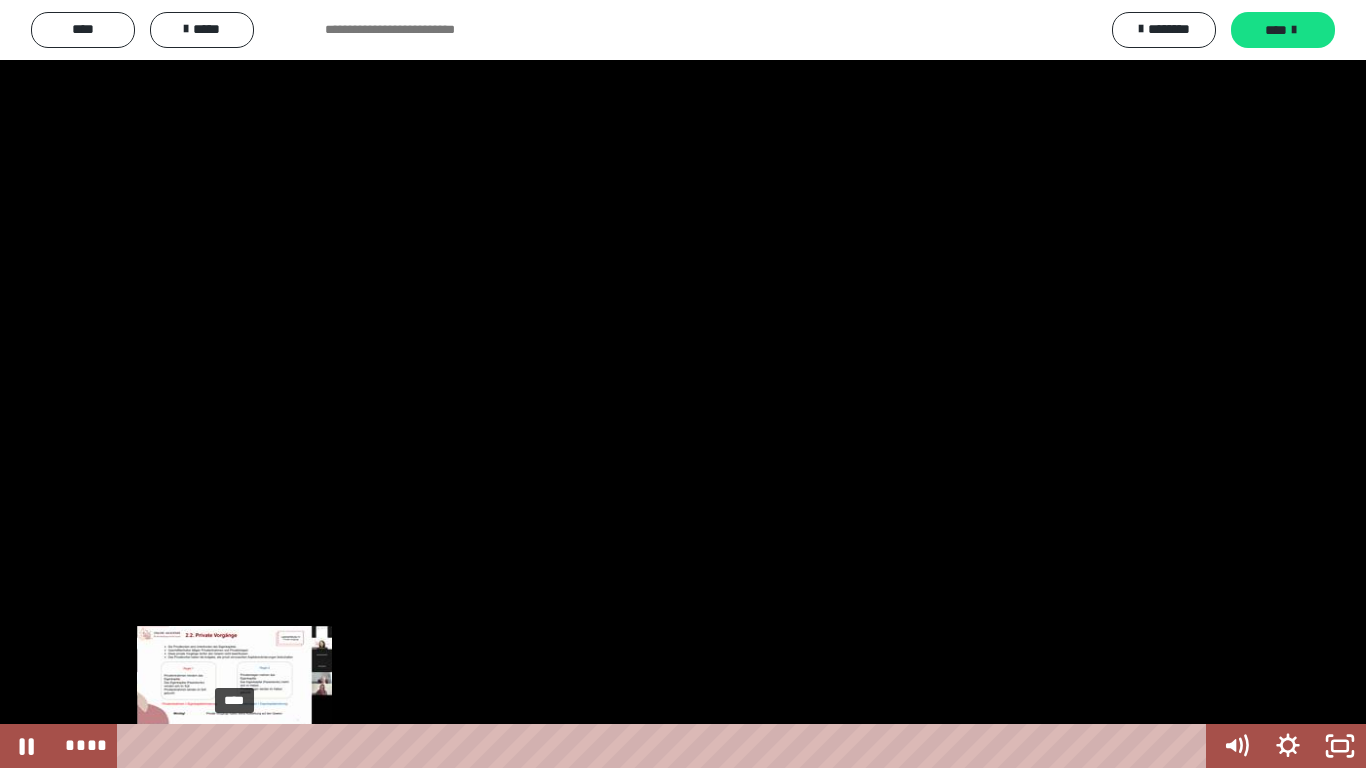 click on "****" at bounding box center (666, 746) 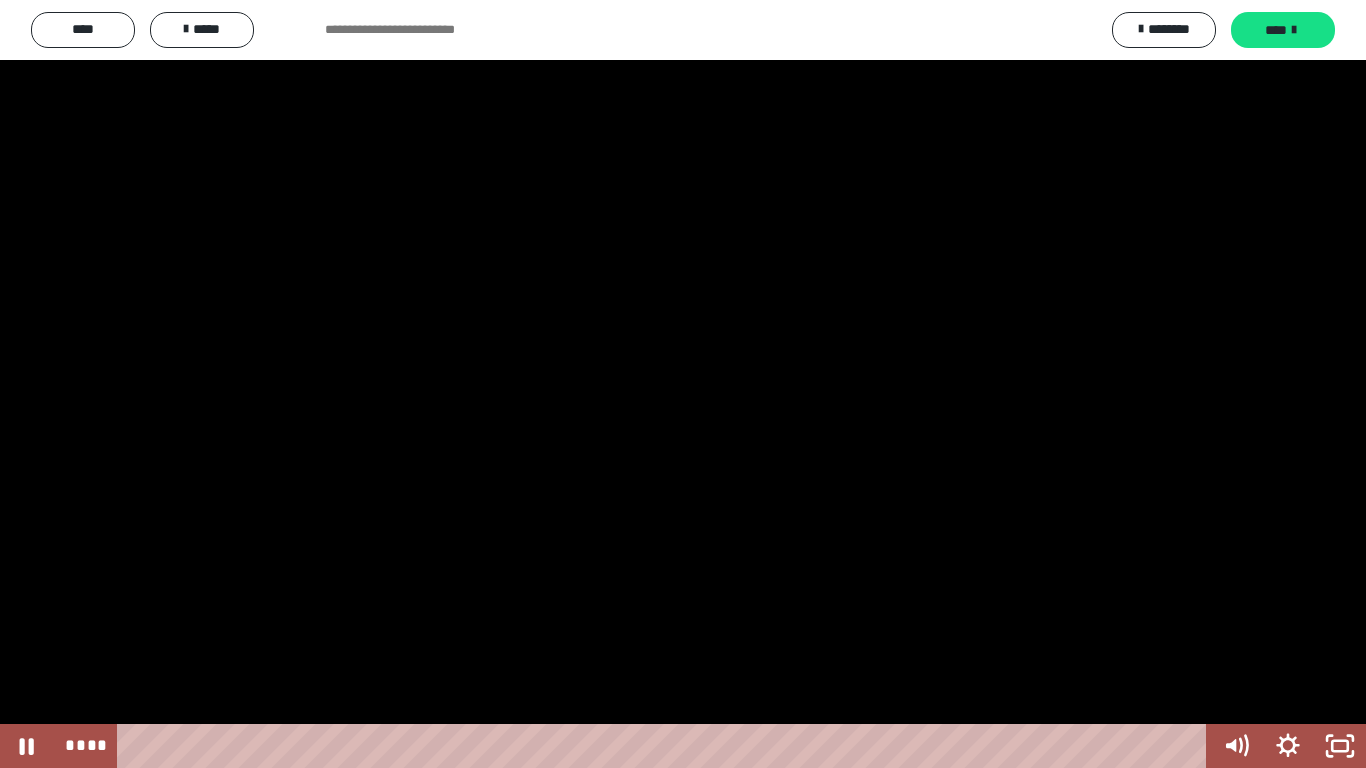 click at bounding box center [683, 384] 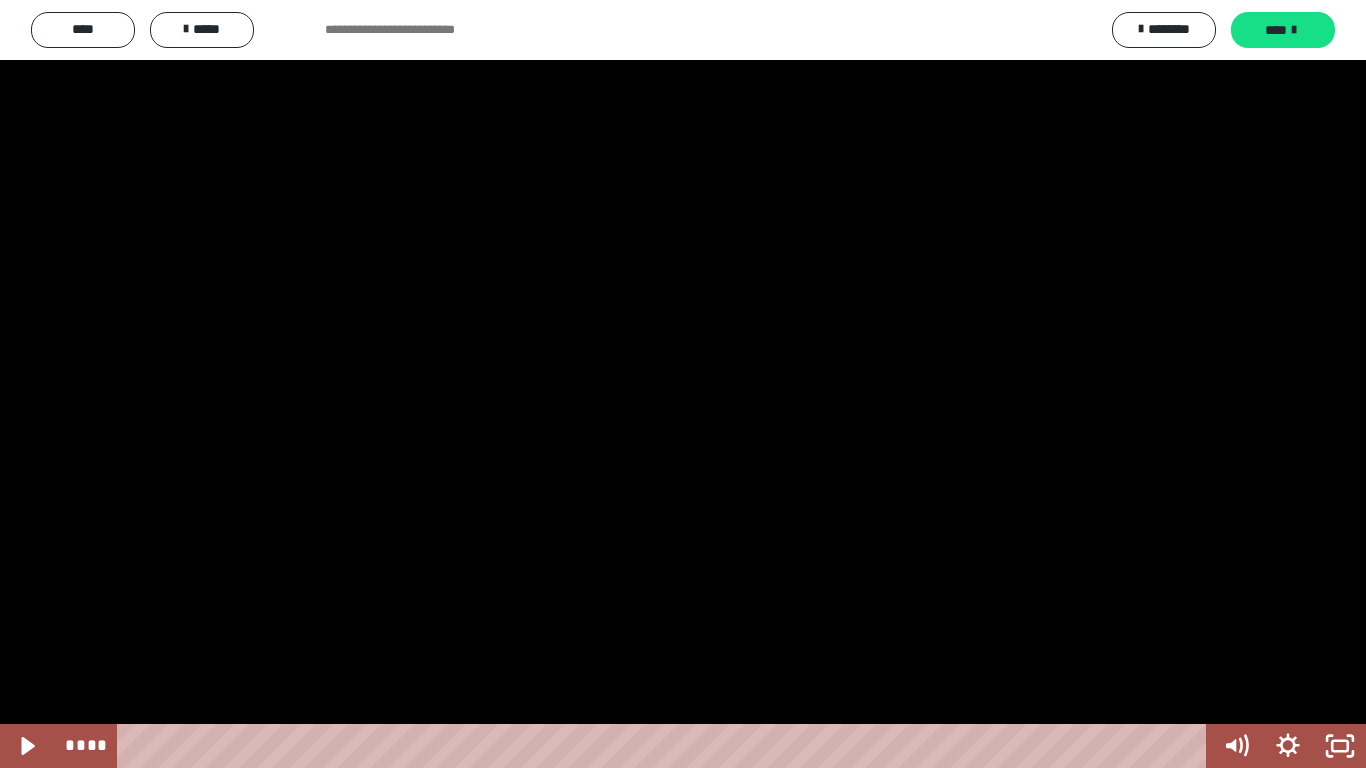 click on "**********" at bounding box center (683, 384) 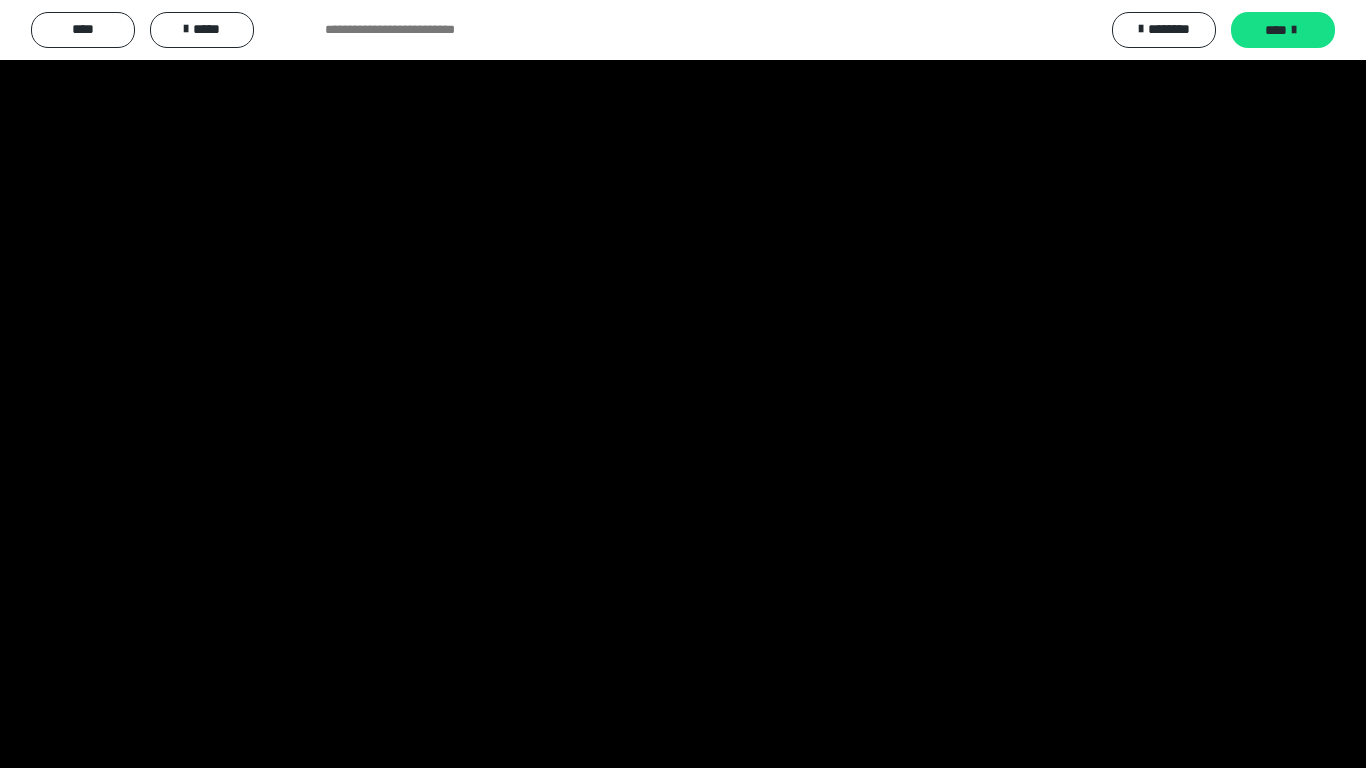 type 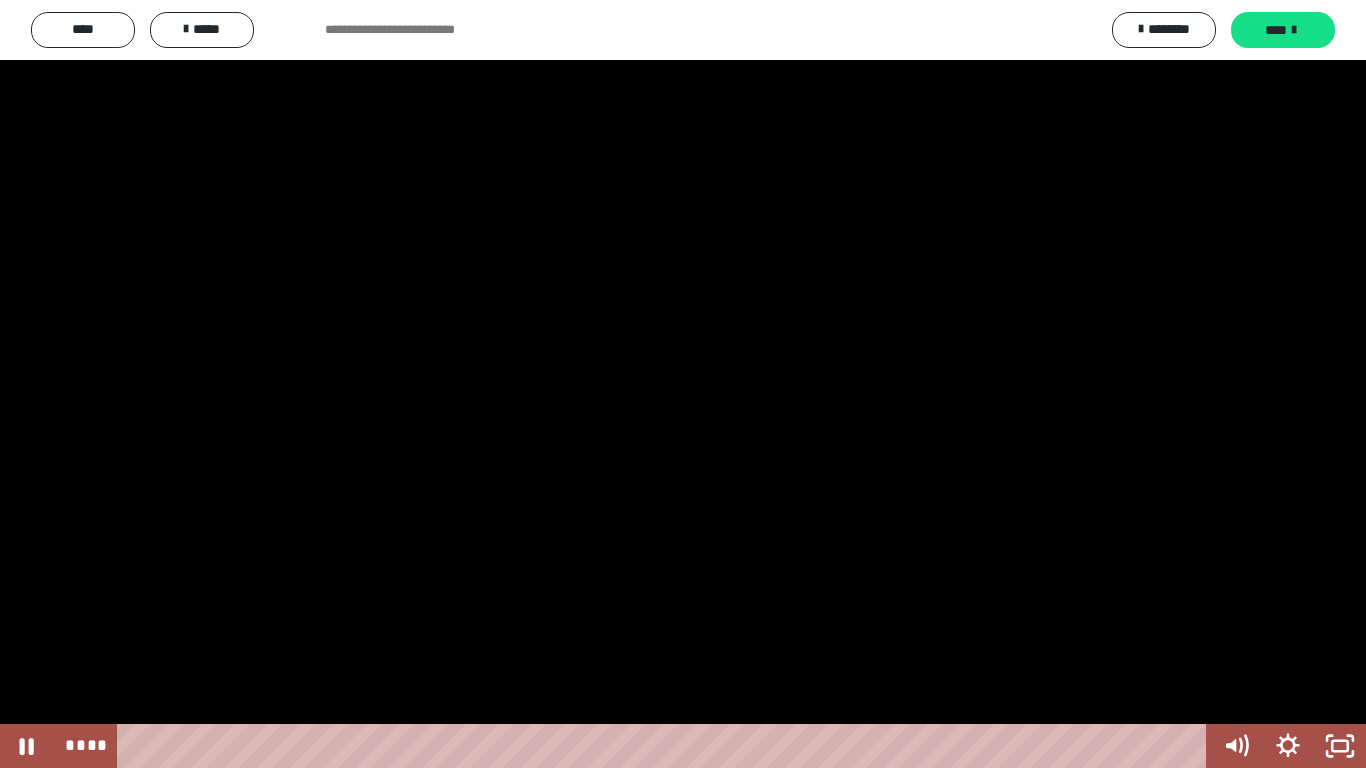click at bounding box center (683, 384) 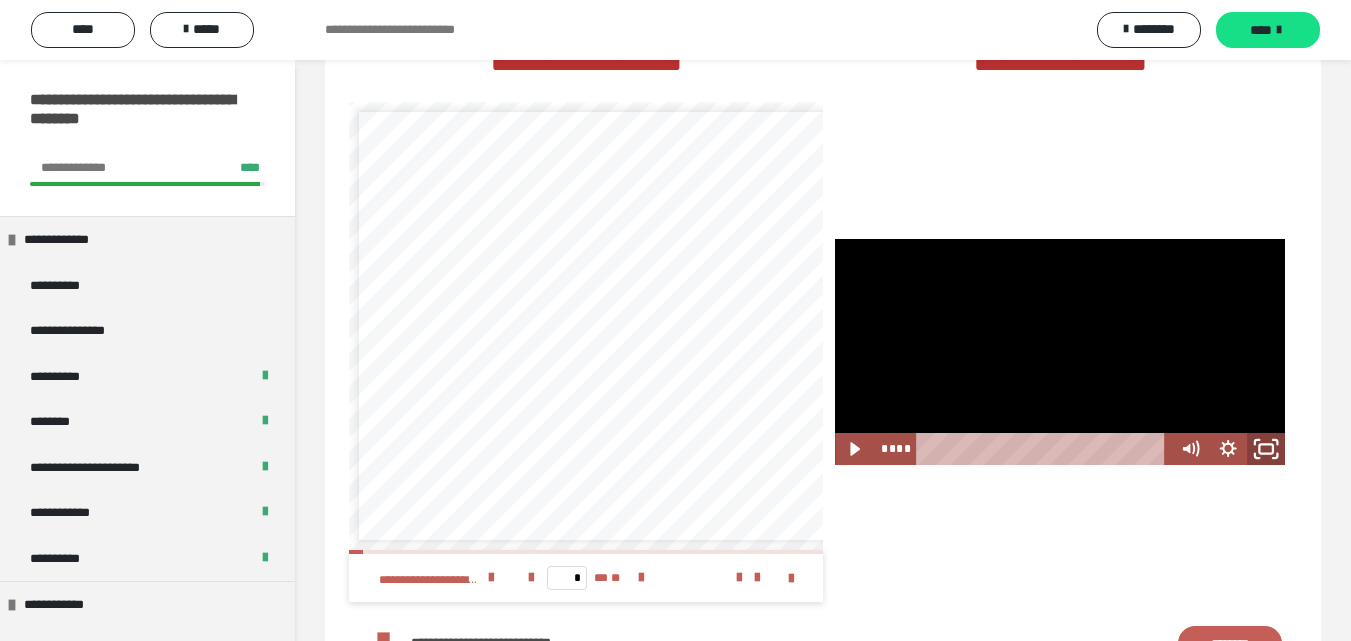 click 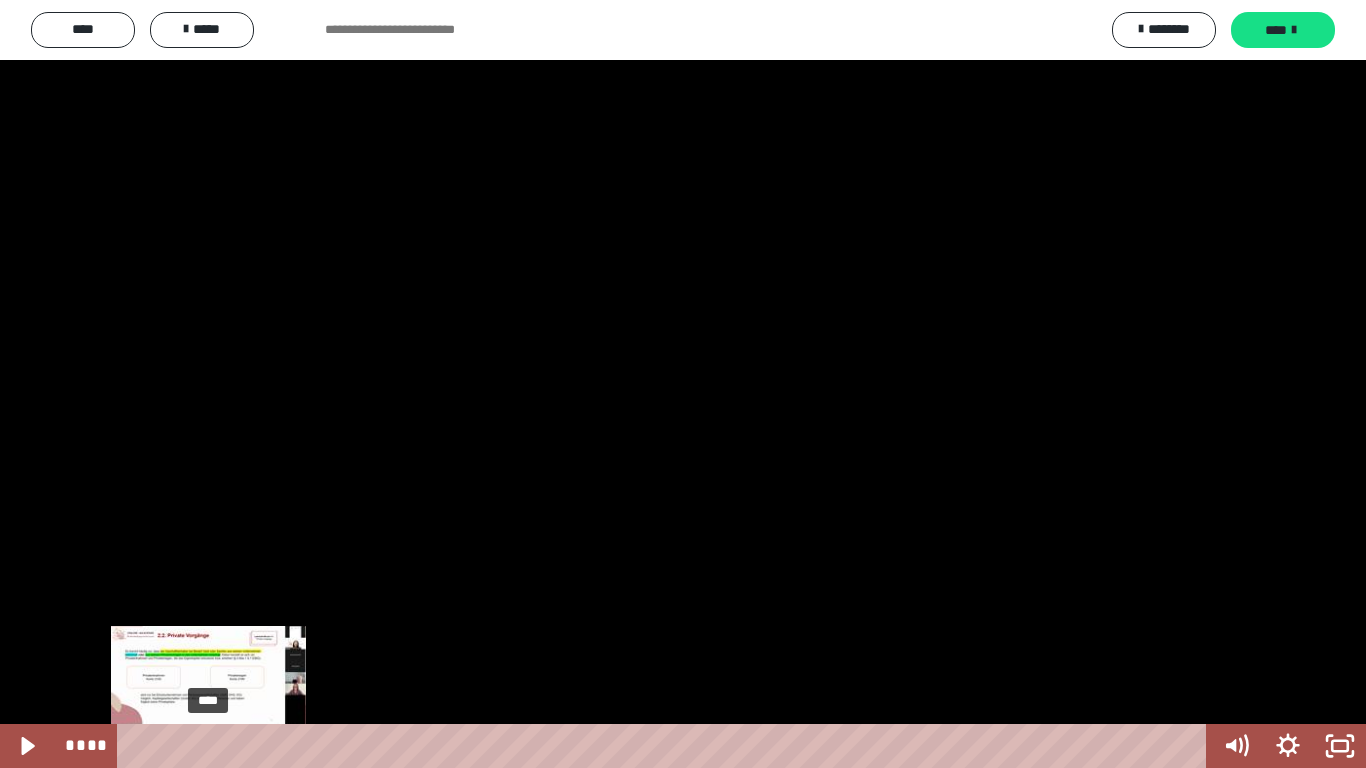 click on "****" at bounding box center [666, 746] 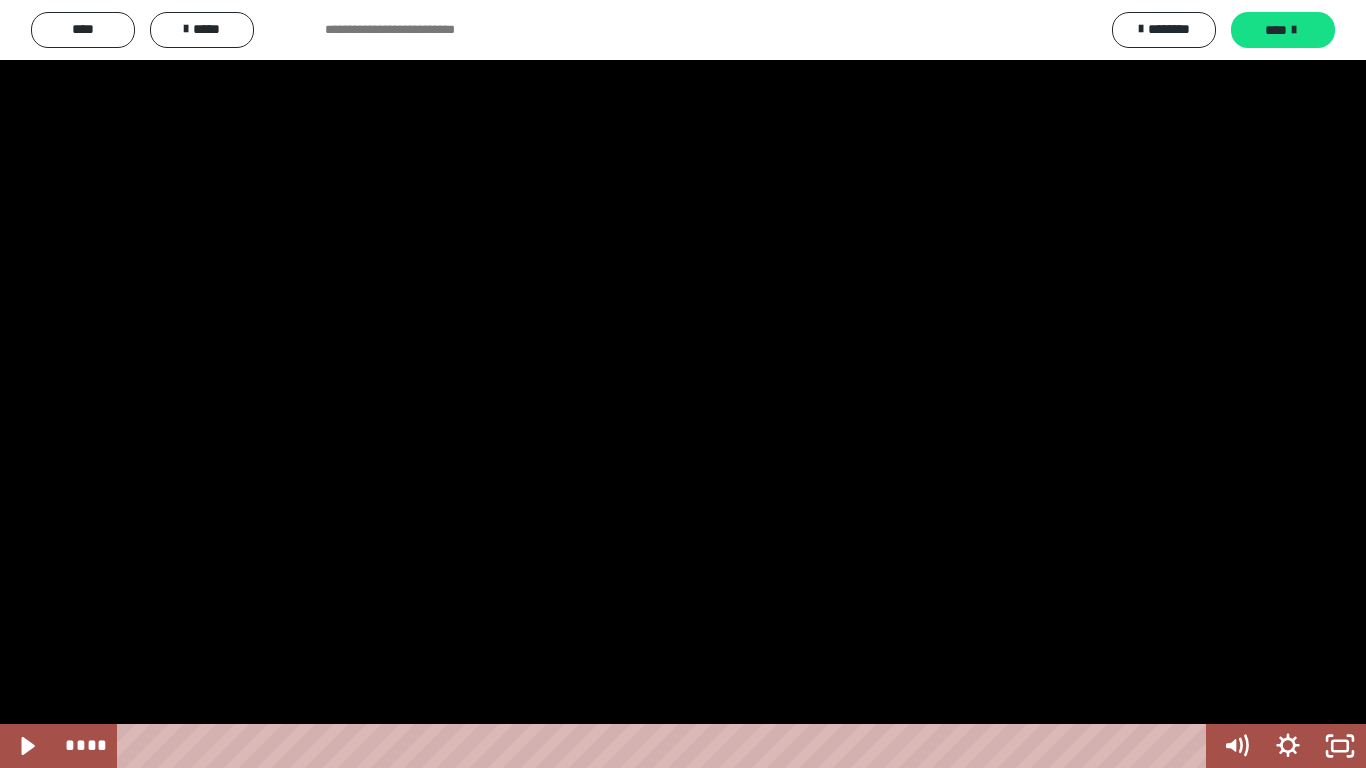 click at bounding box center (683, 384) 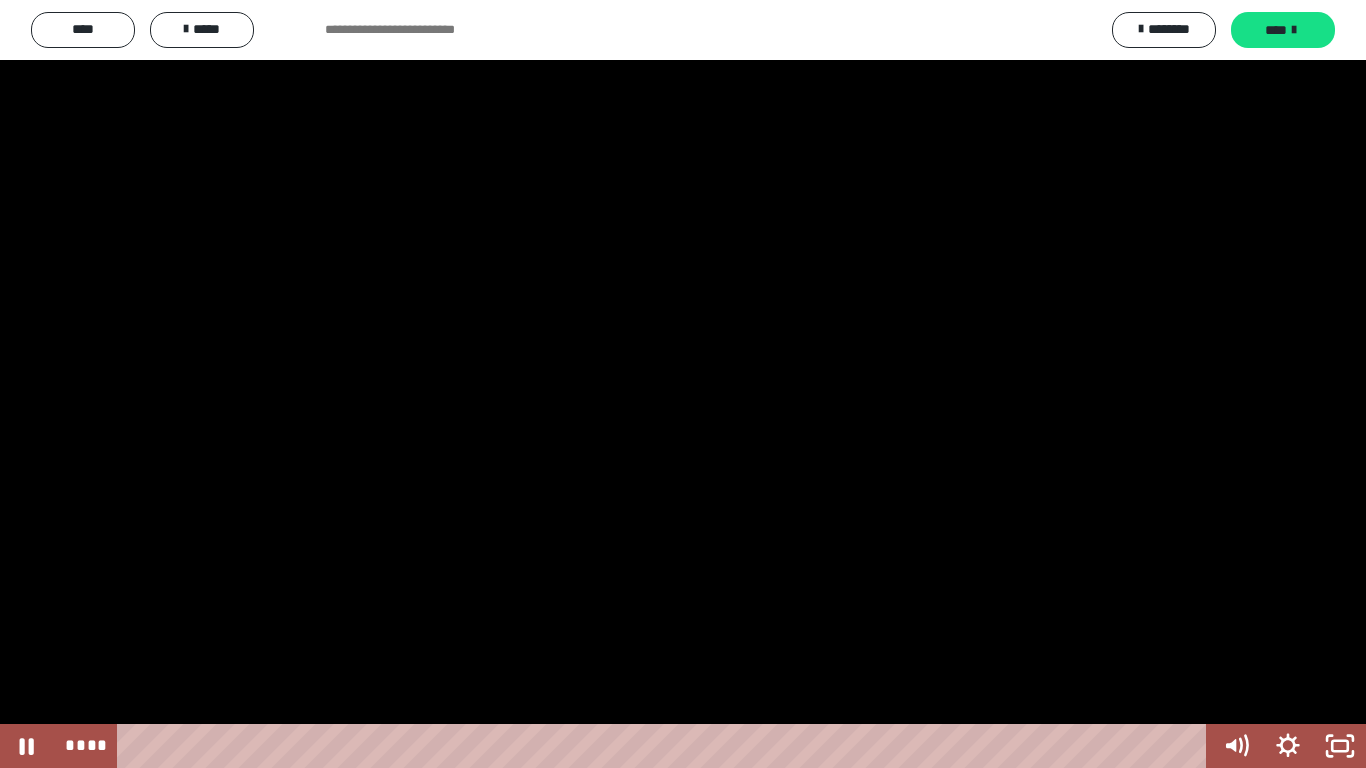 click at bounding box center [683, 384] 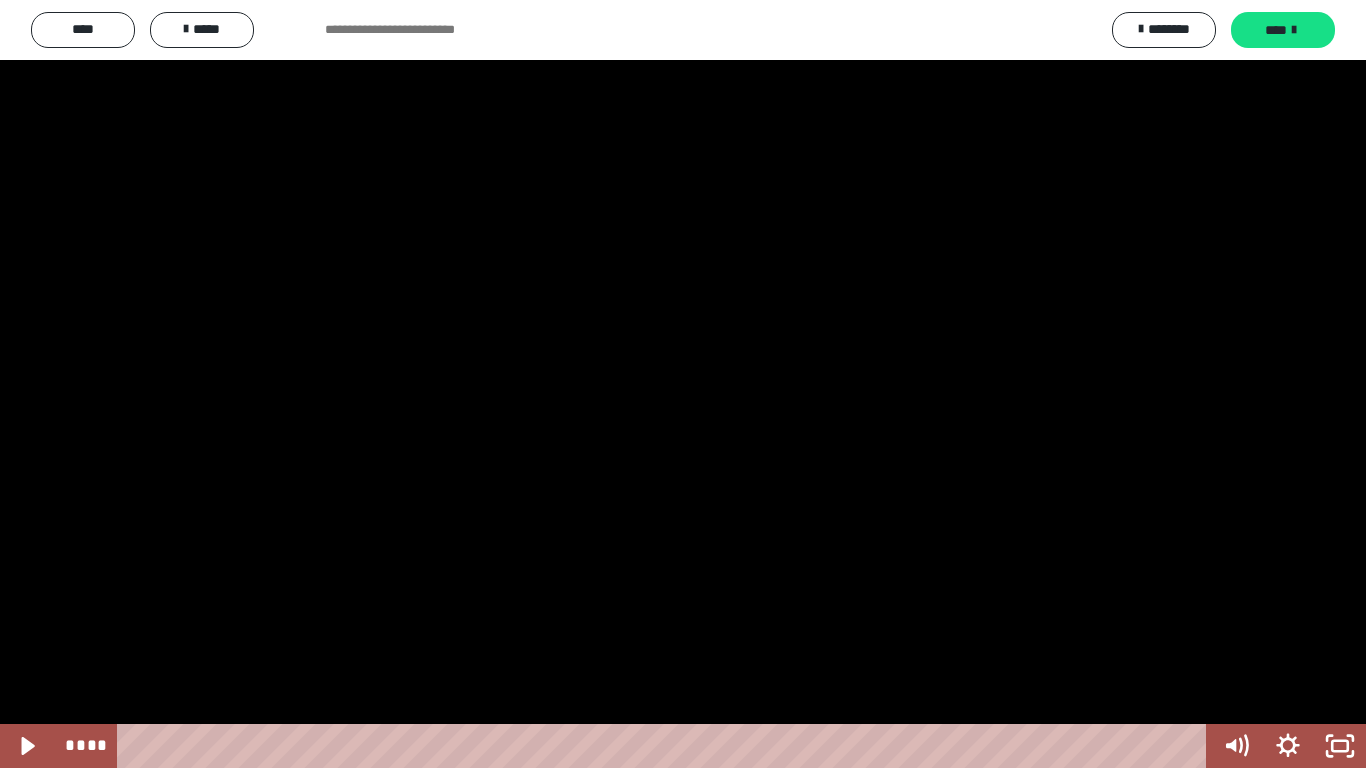 click at bounding box center (683, 384) 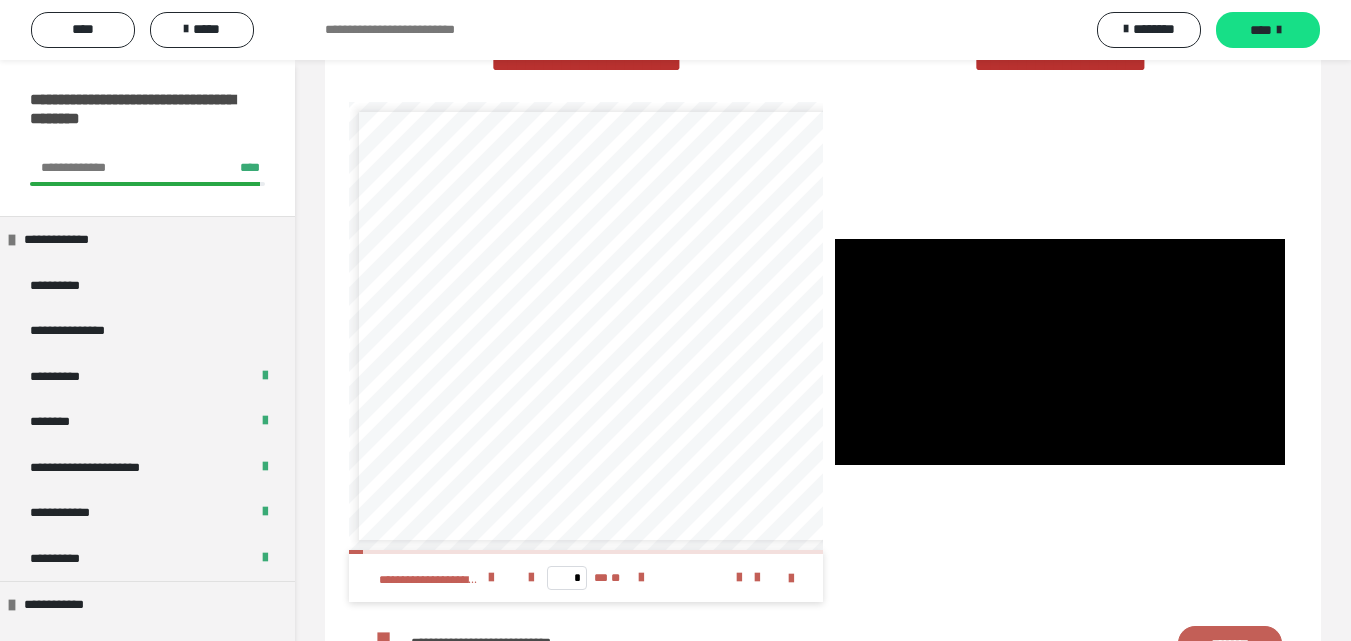 click at bounding box center (1060, 352) 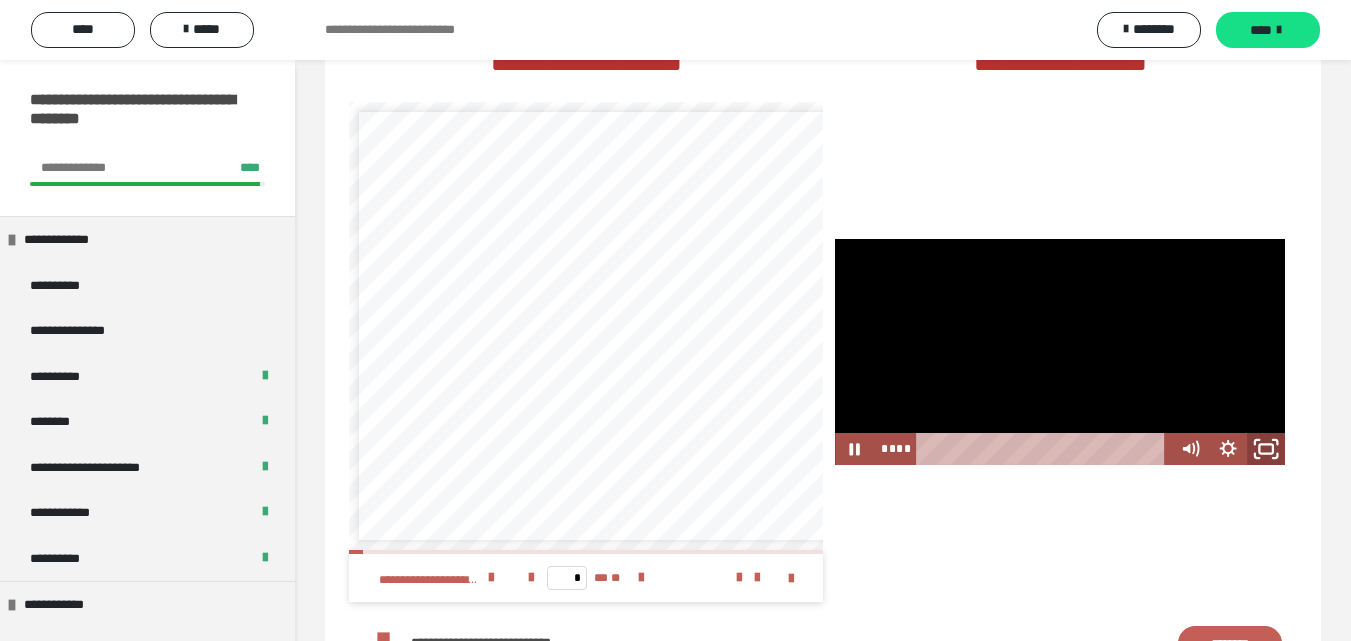 click 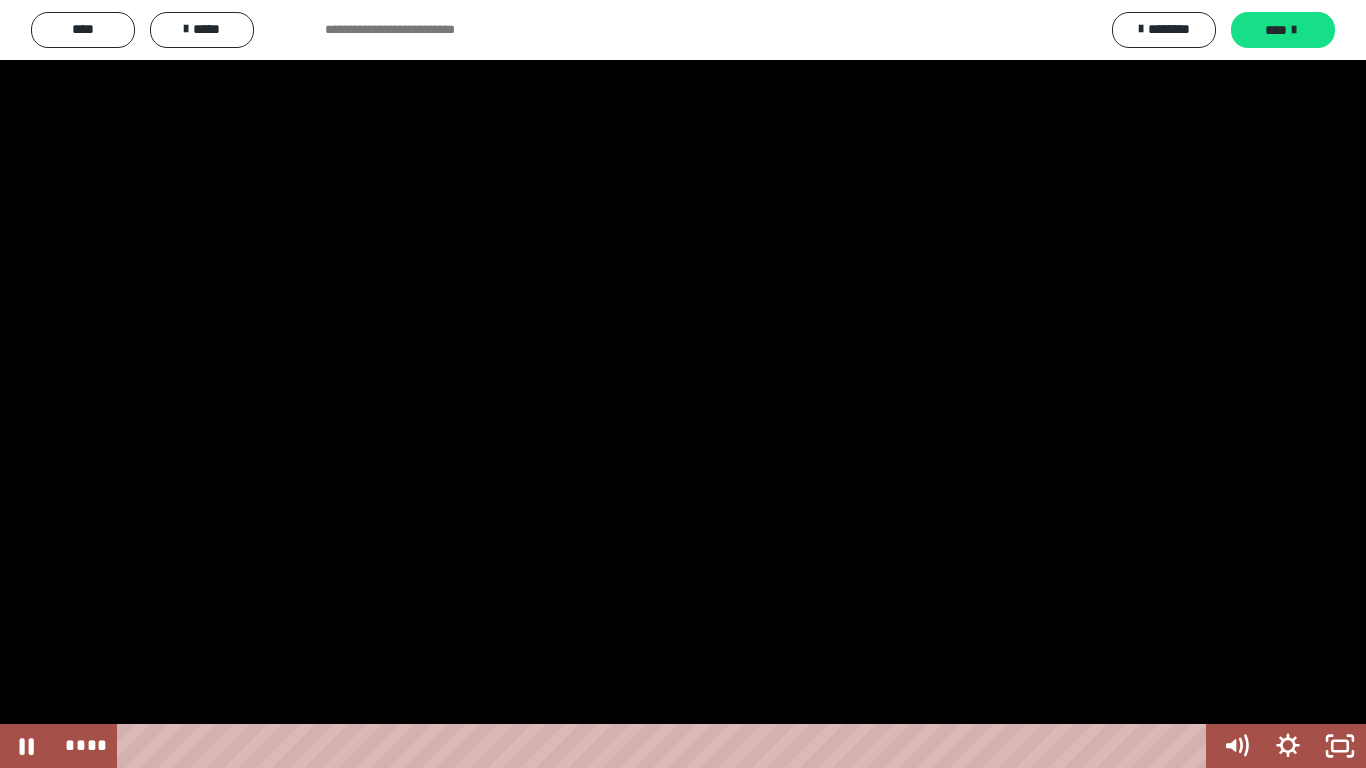 click at bounding box center (683, 384) 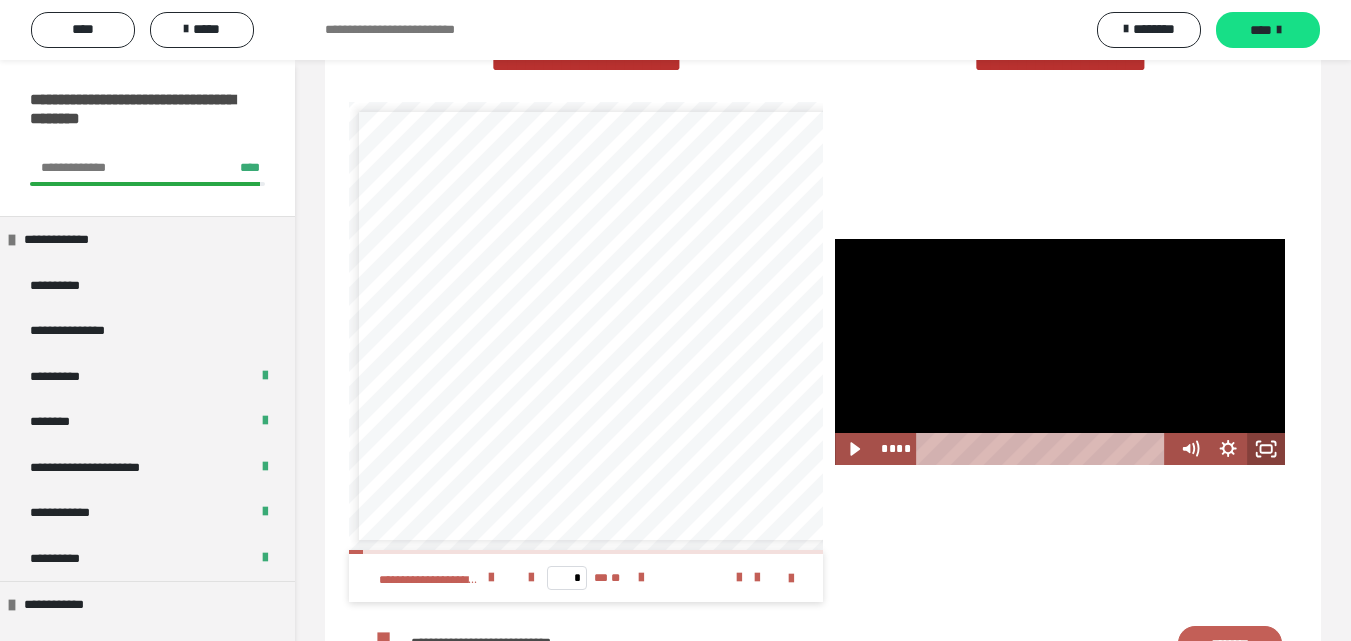 click 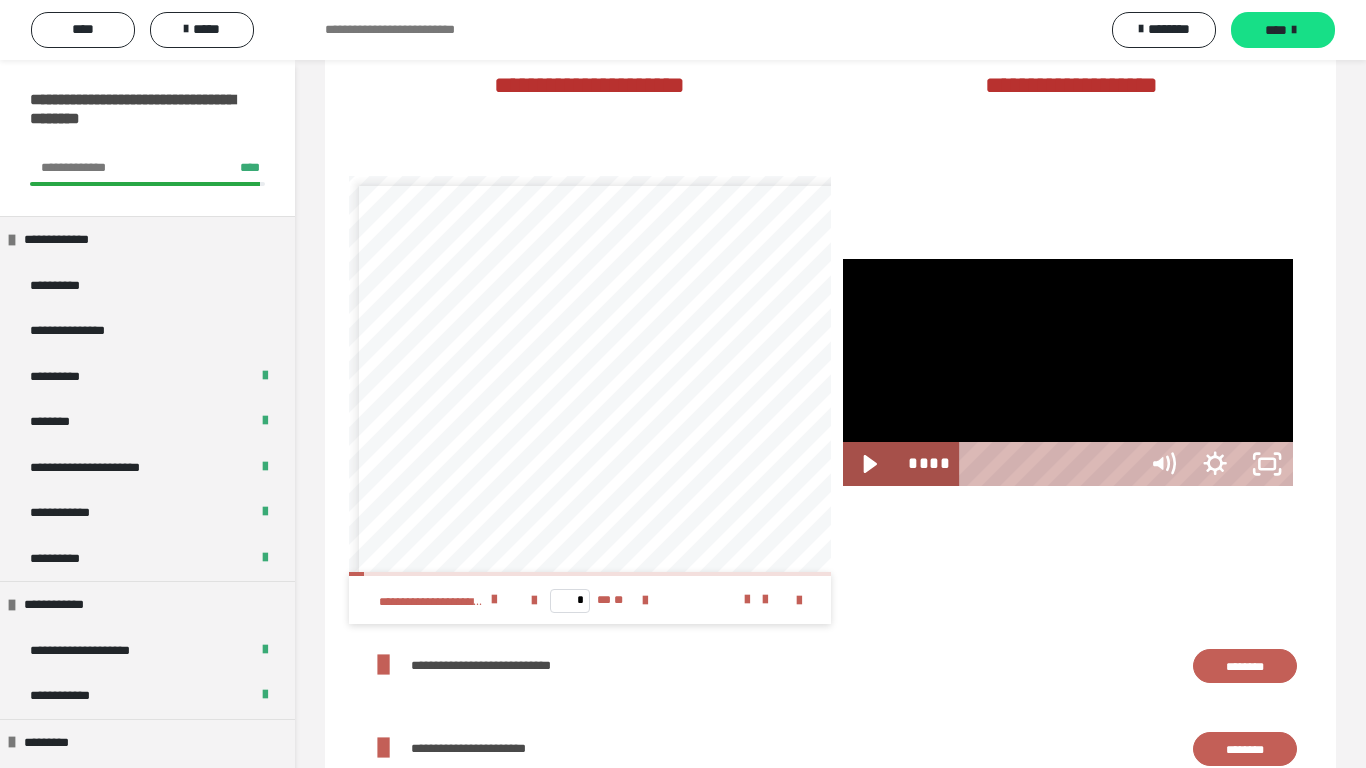 type 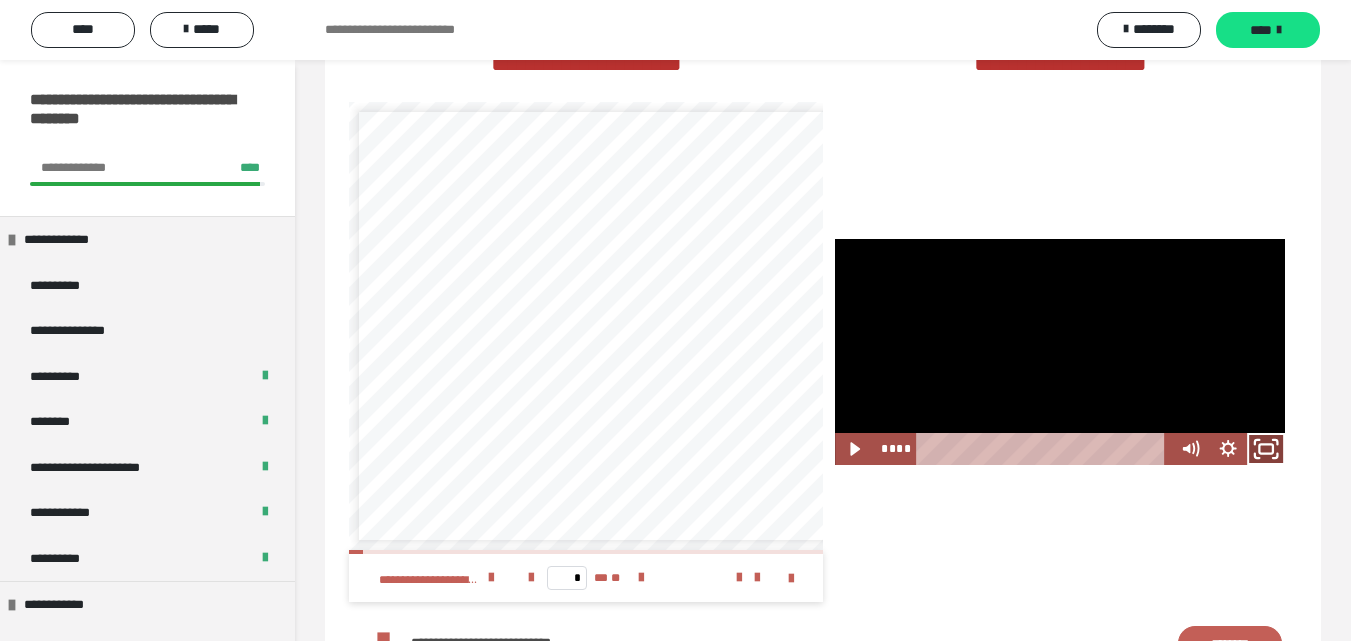 click 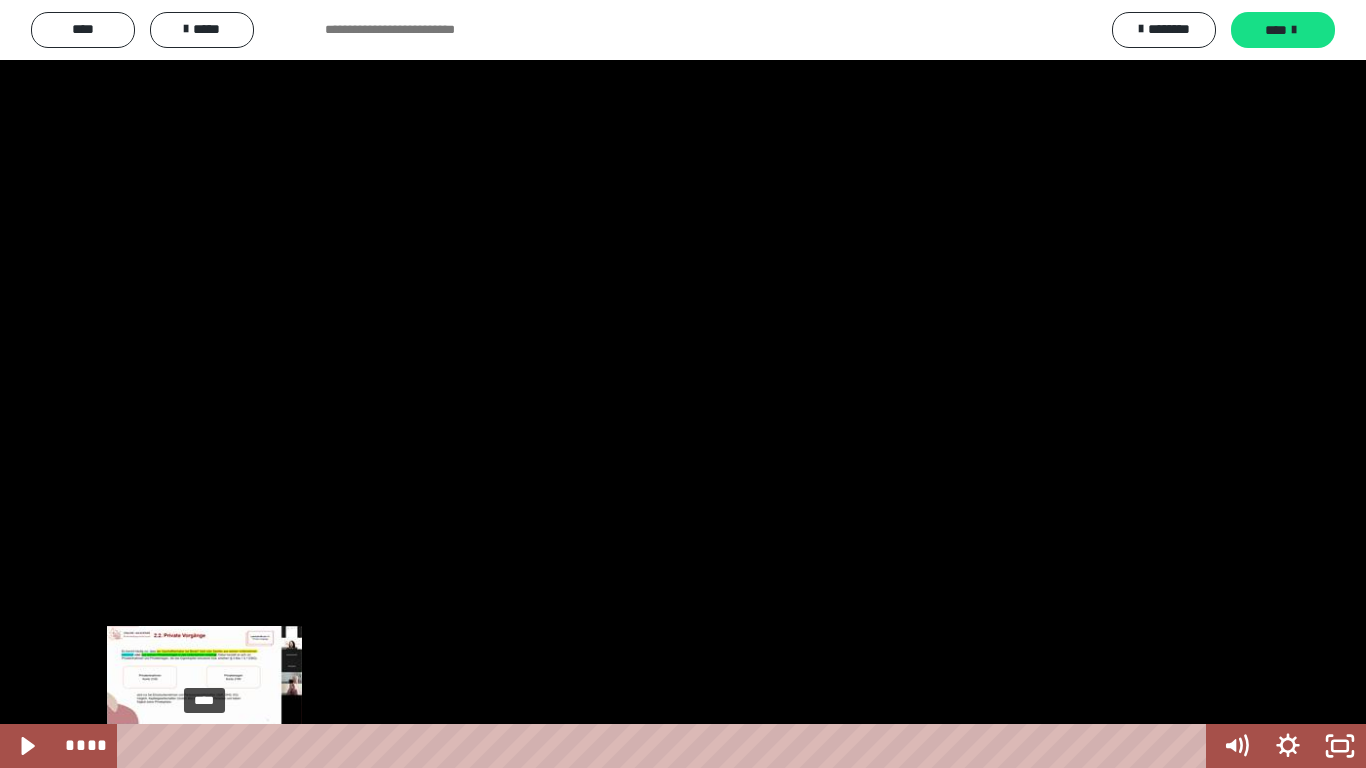 click on "****" at bounding box center [666, 746] 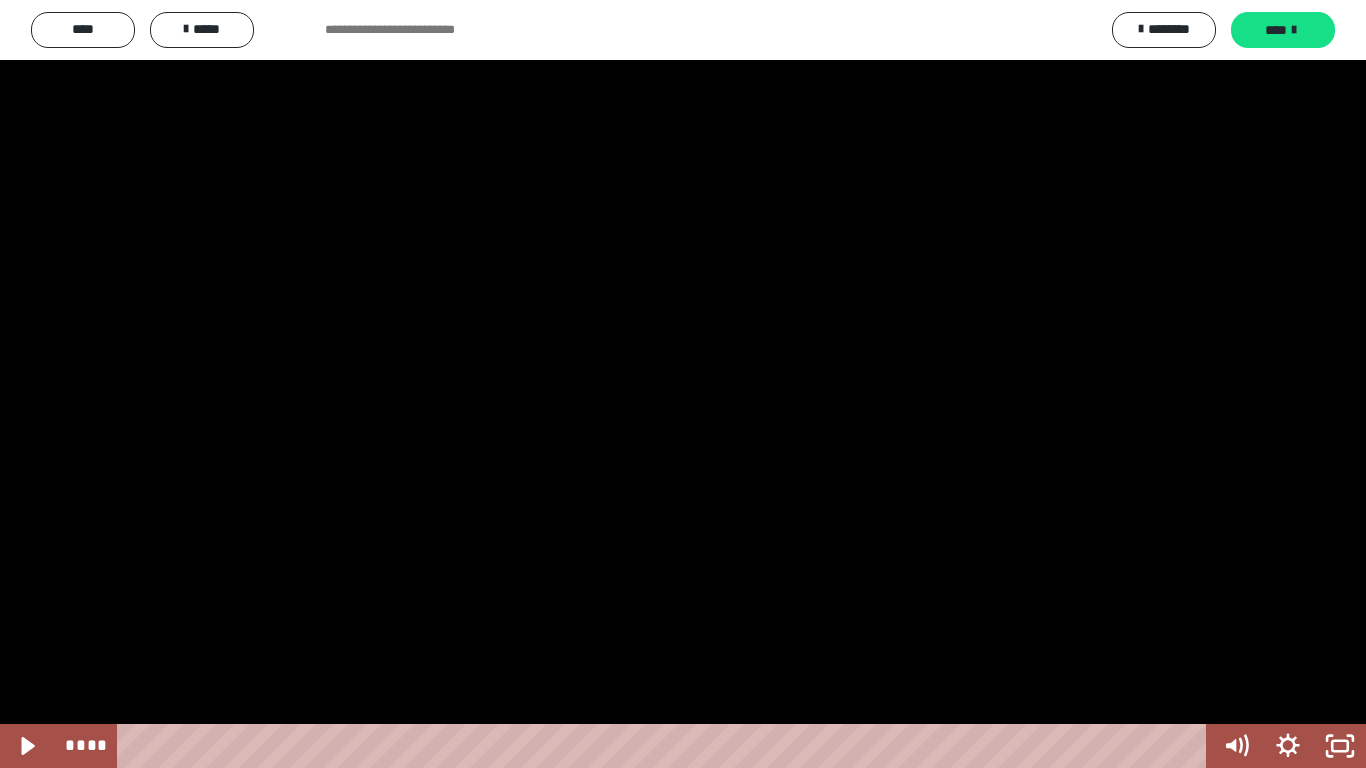 click at bounding box center (683, 384) 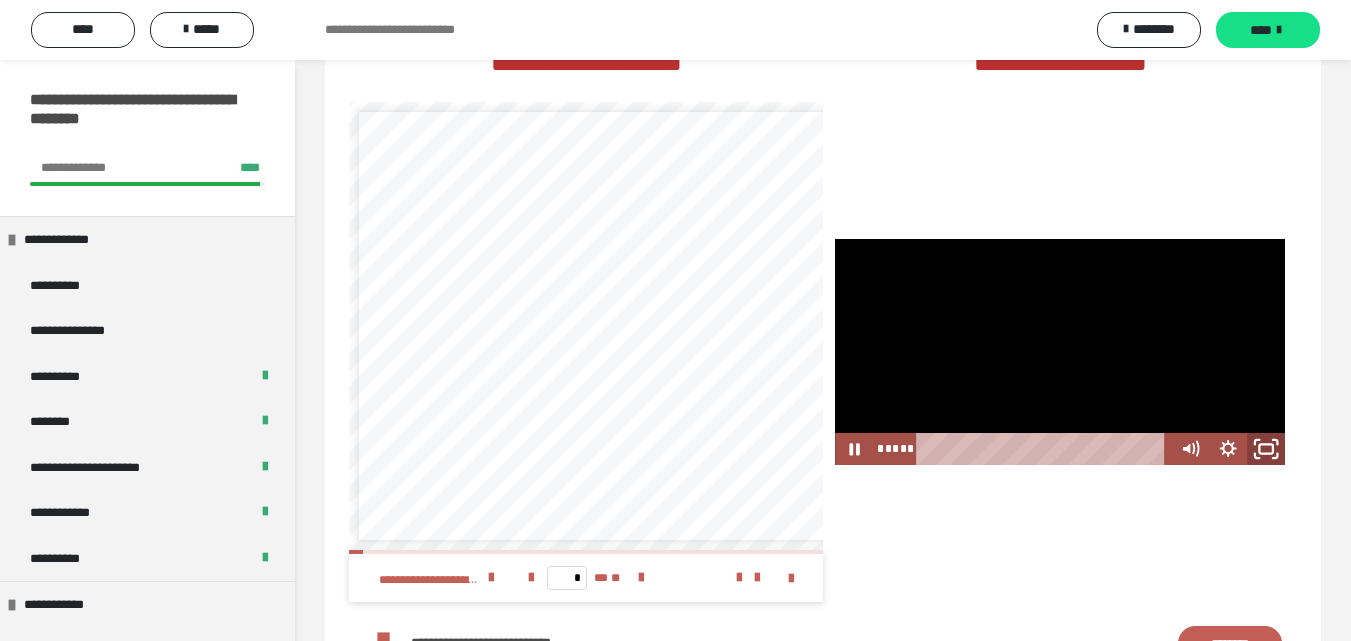 click 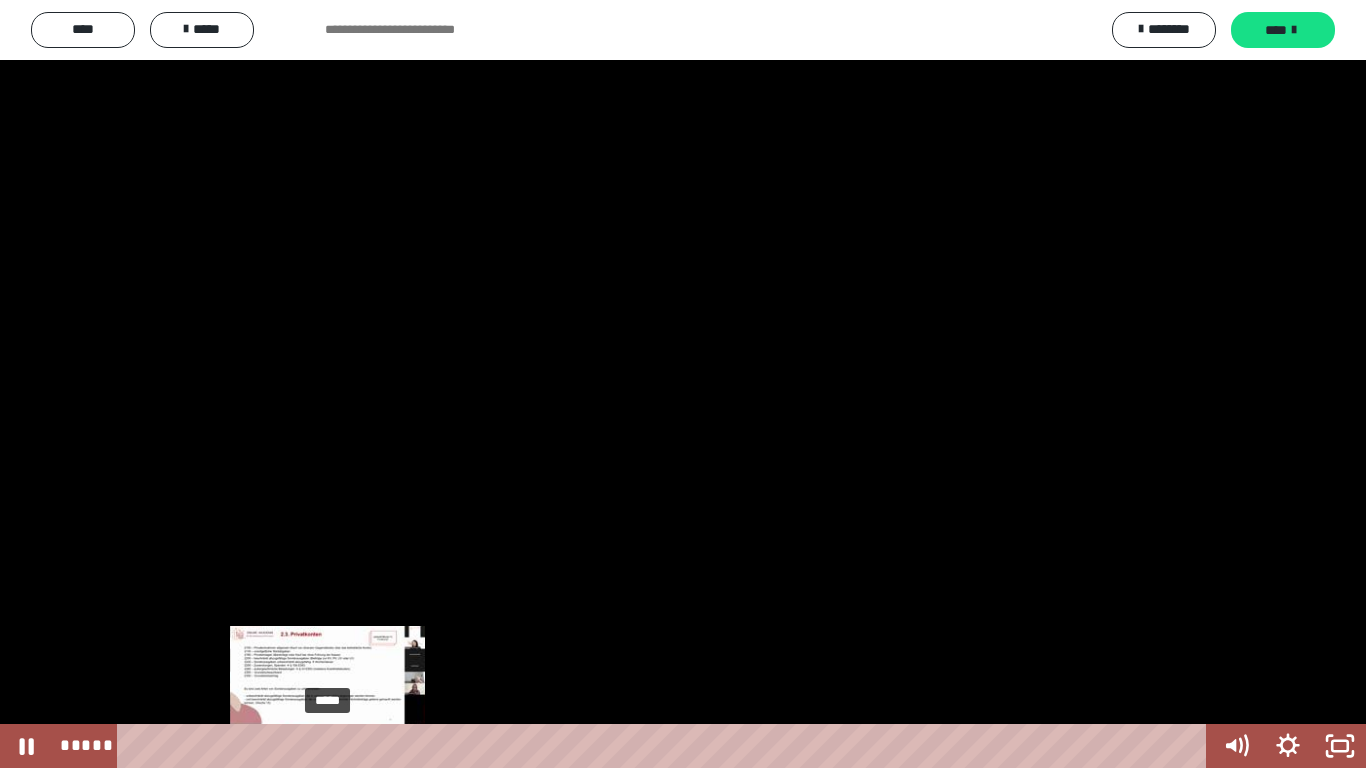 click on "*****" at bounding box center (666, 746) 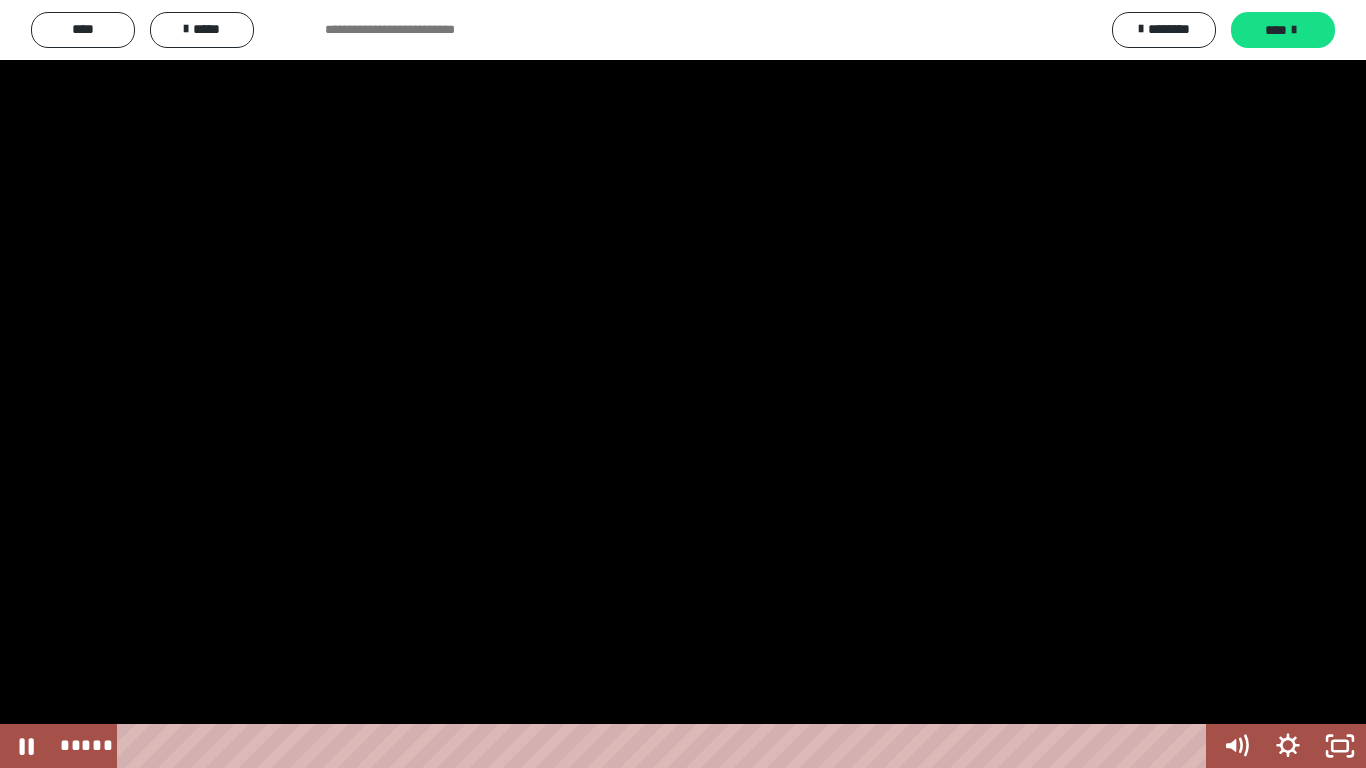 click at bounding box center (683, 384) 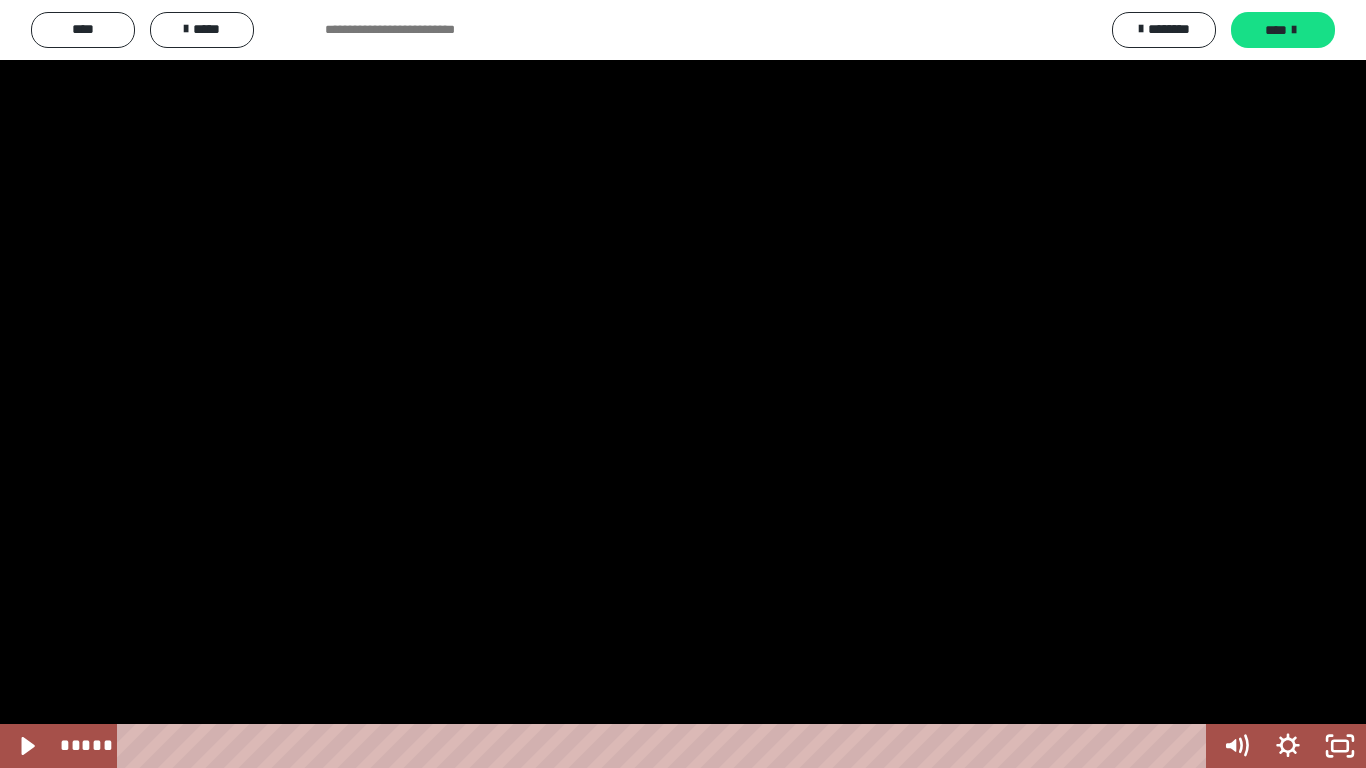 click at bounding box center (683, 384) 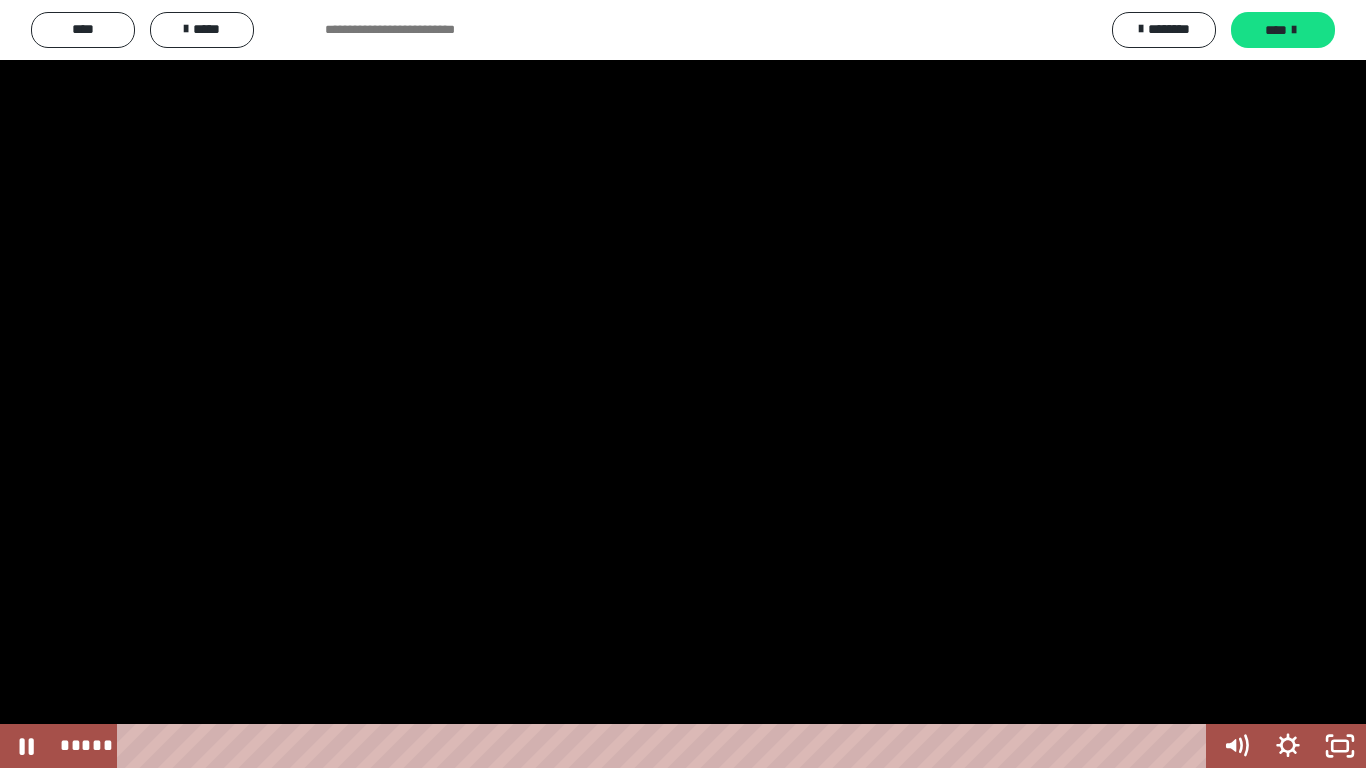 click at bounding box center [683, 384] 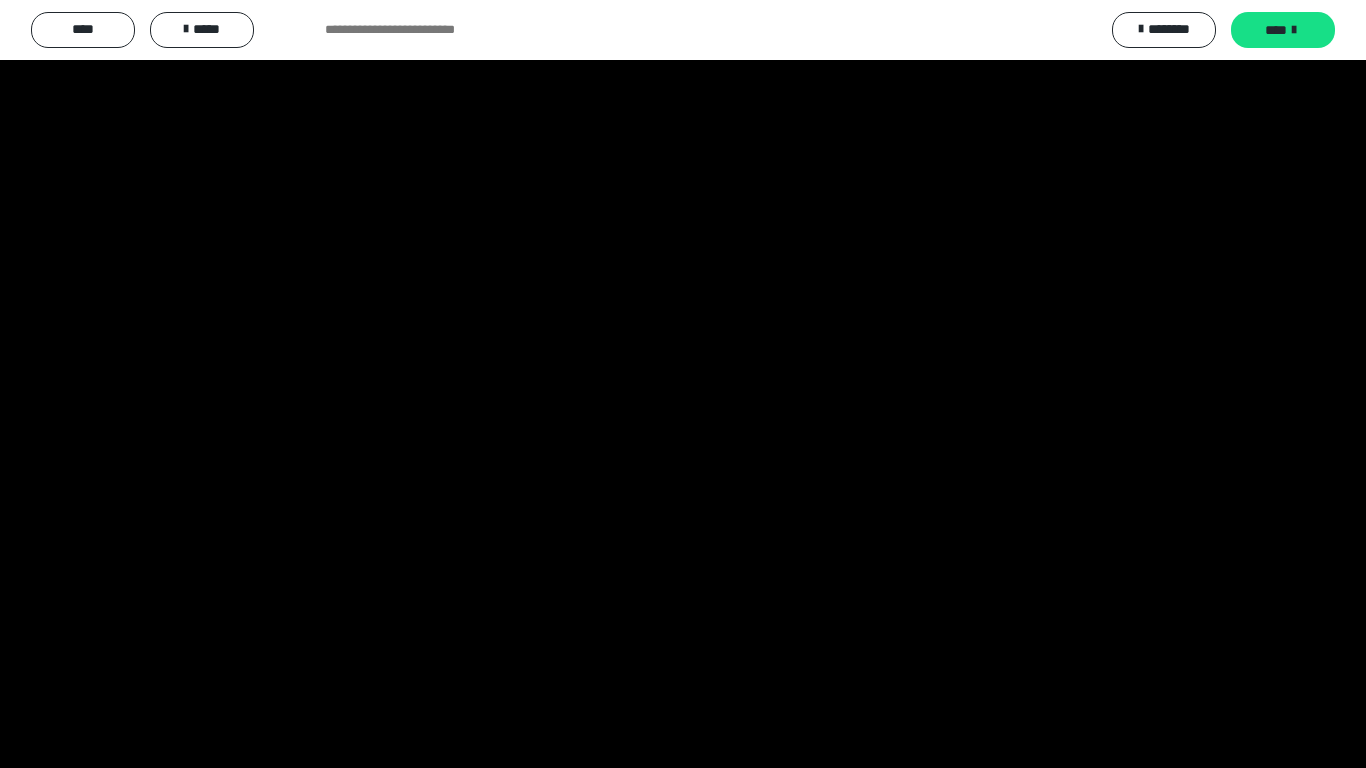 click at bounding box center [683, 384] 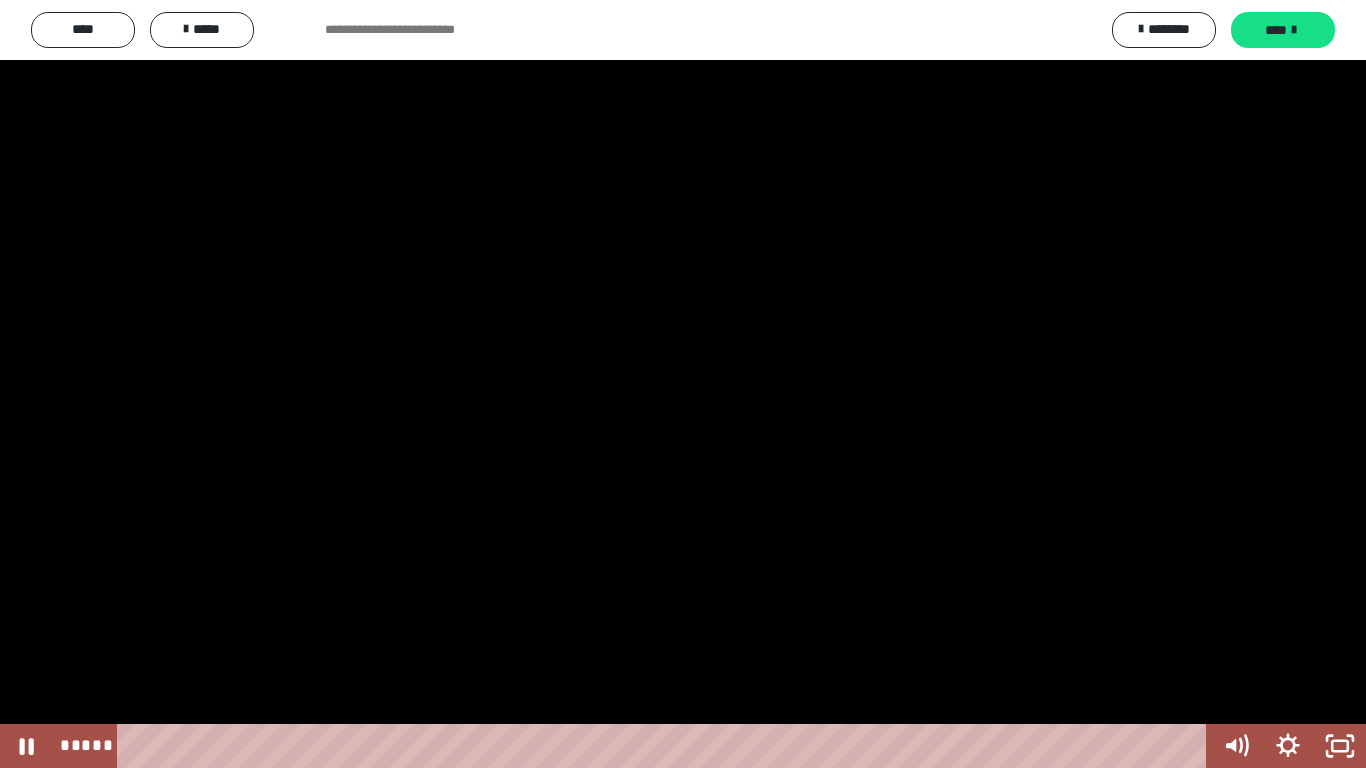 click at bounding box center [683, 384] 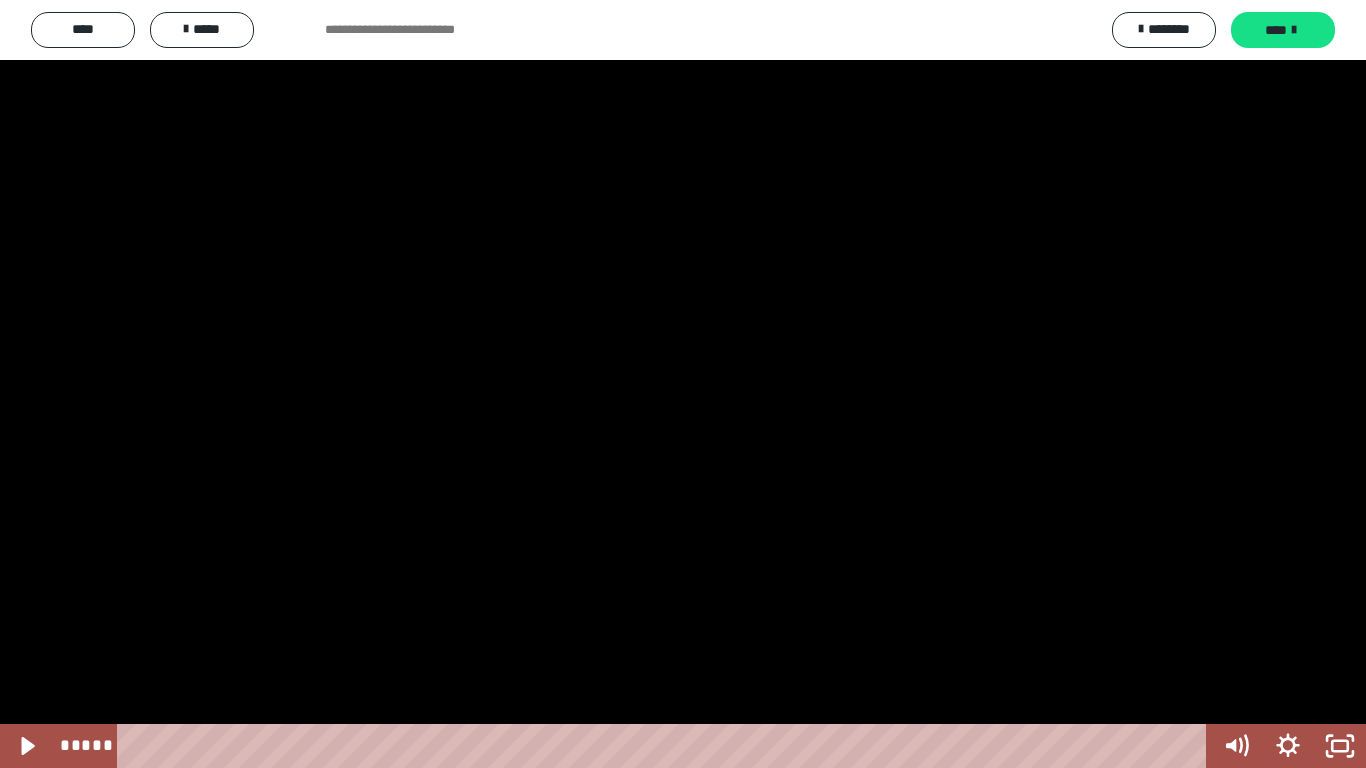 click at bounding box center [683, 384] 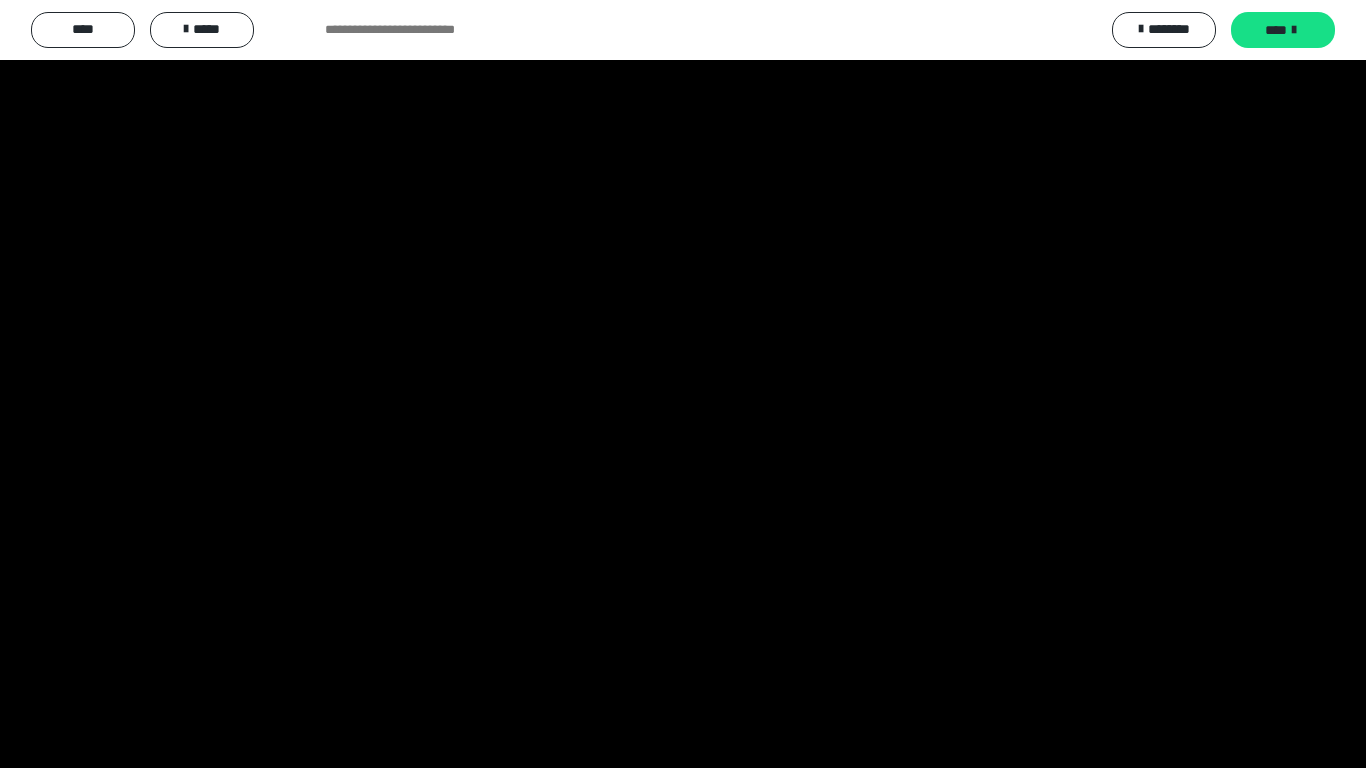 click at bounding box center [683, 384] 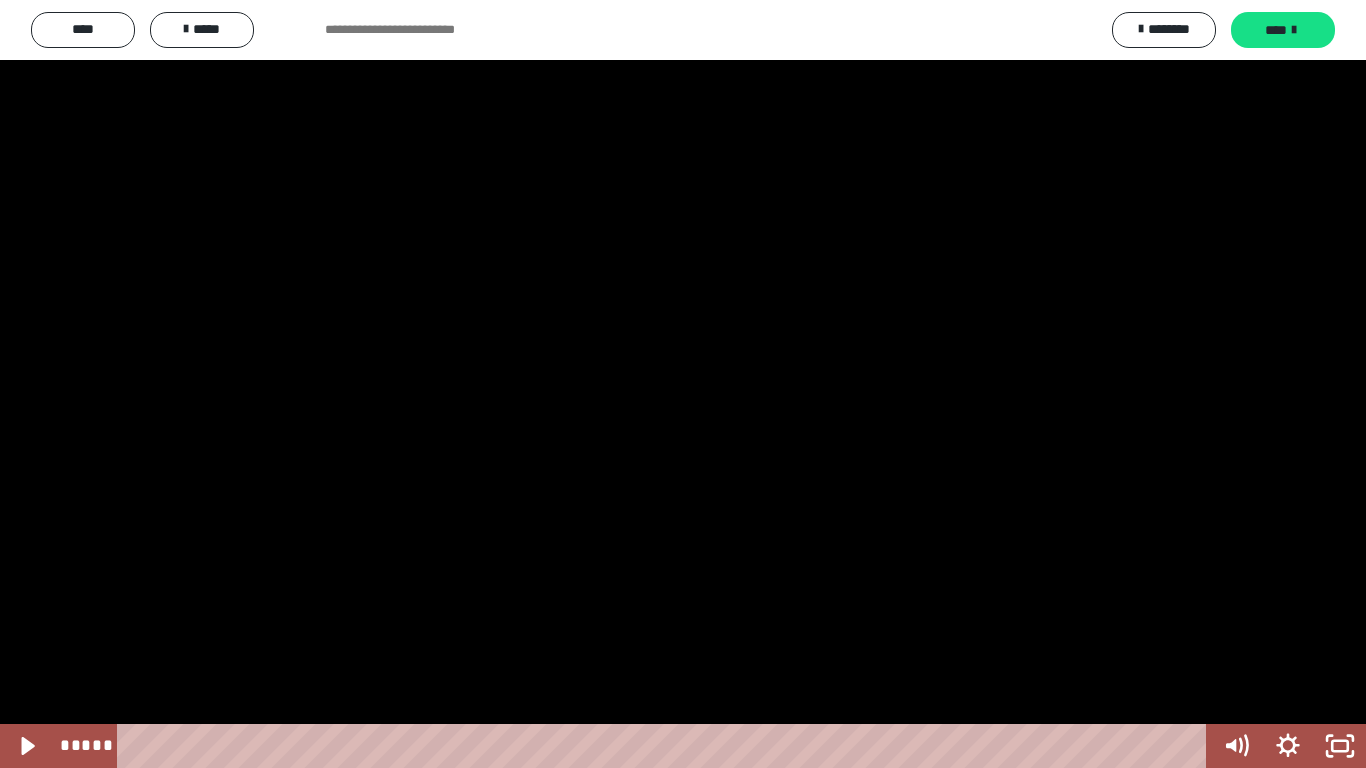 click at bounding box center [683, 384] 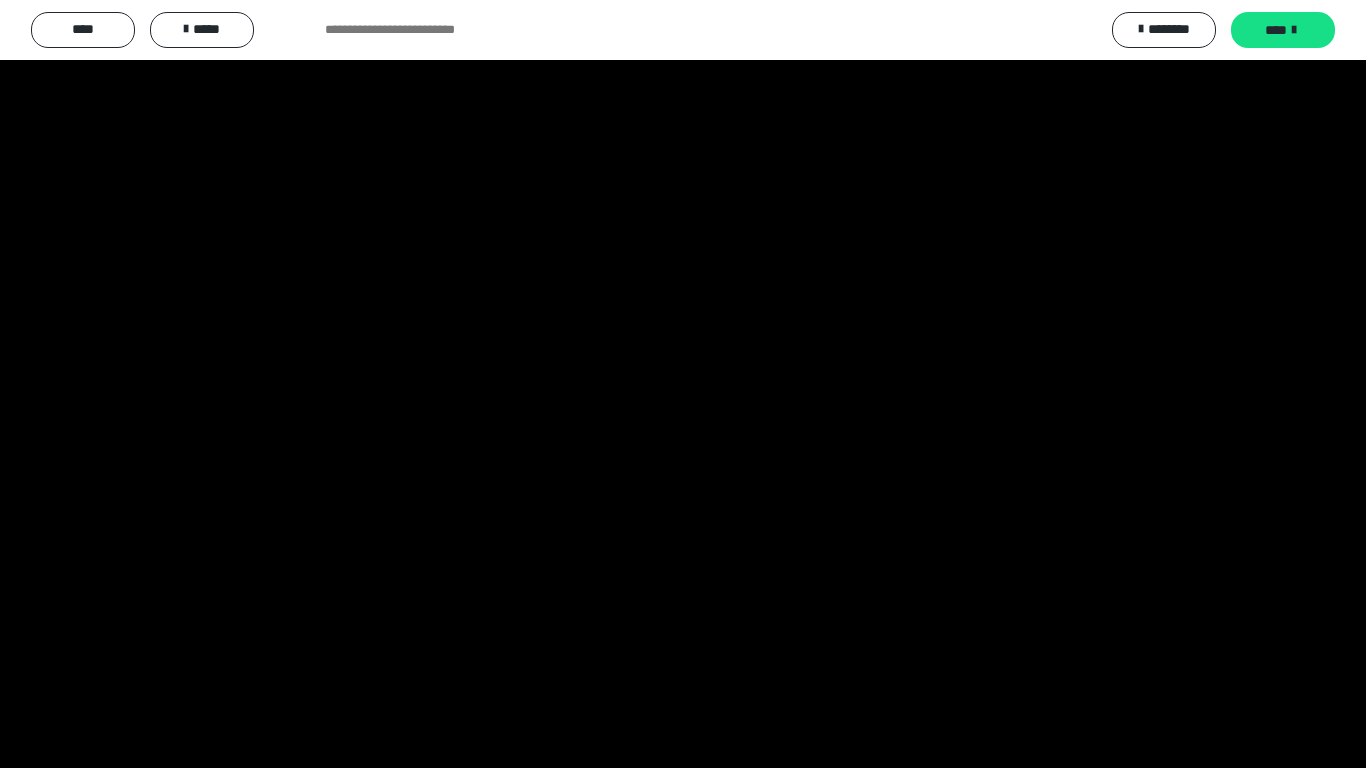 click at bounding box center [683, 384] 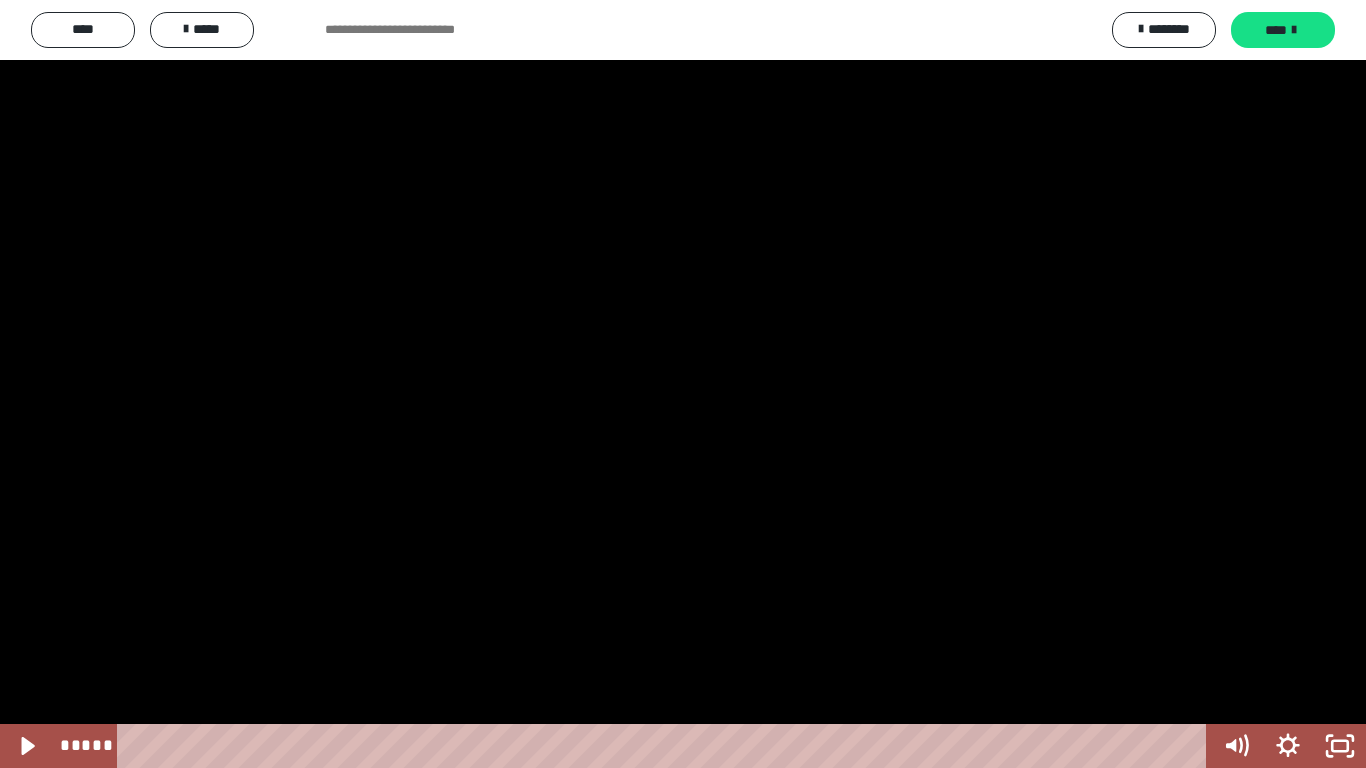 click at bounding box center (683, 384) 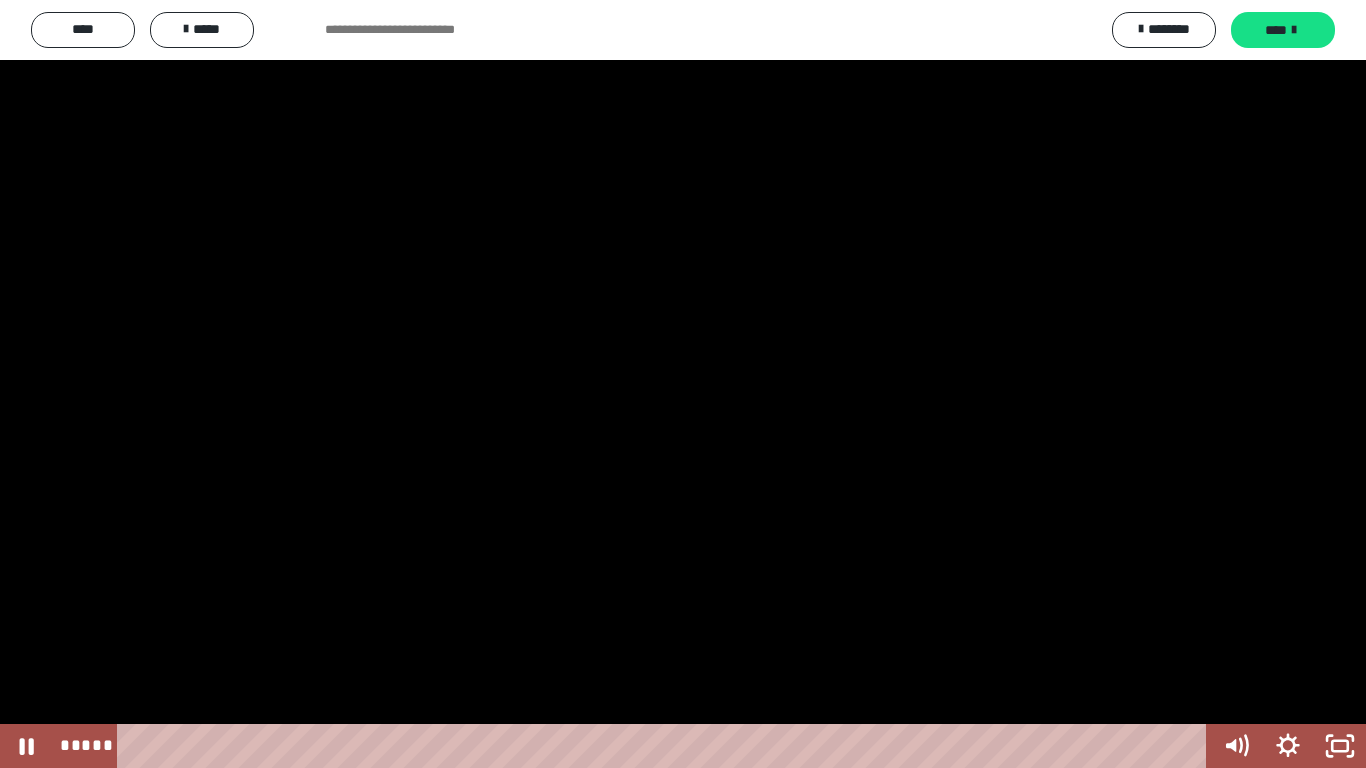 click at bounding box center (683, 384) 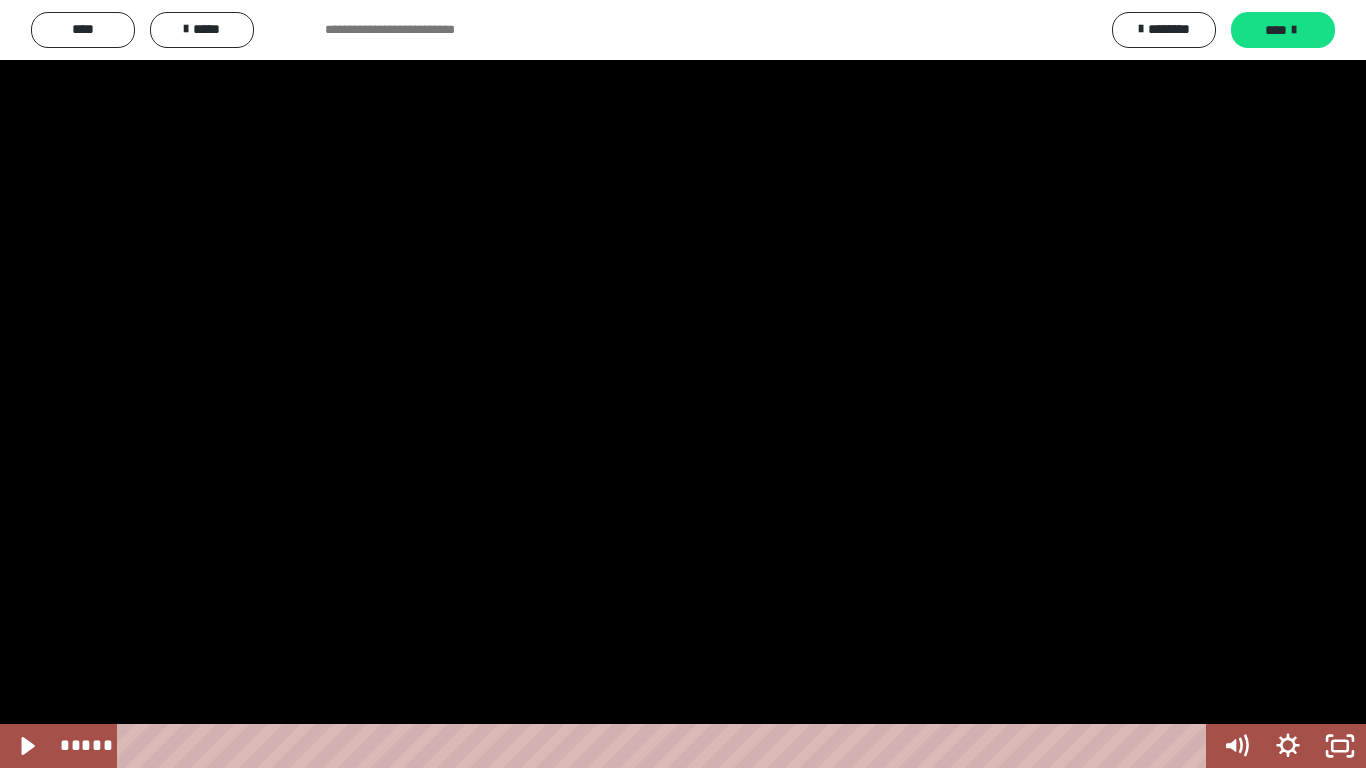 click at bounding box center [683, 384] 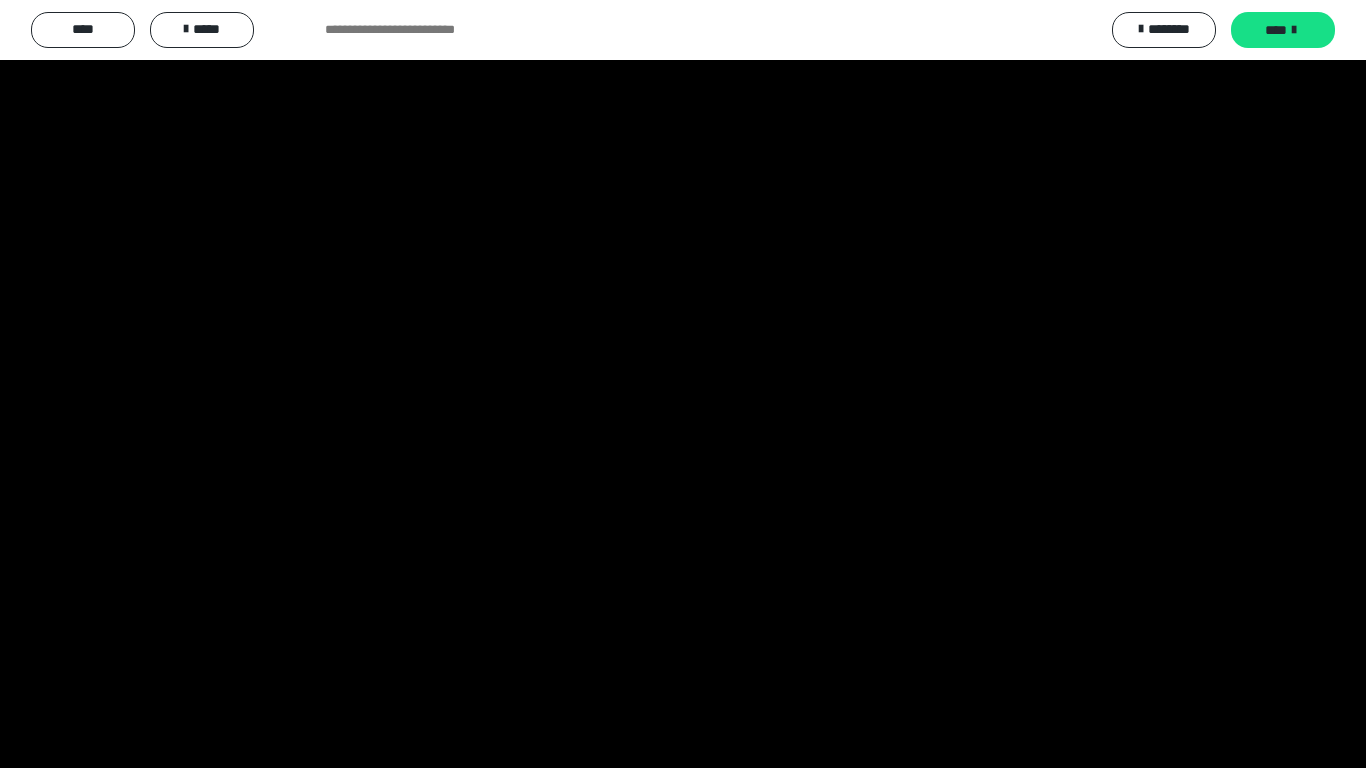 click at bounding box center [683, 384] 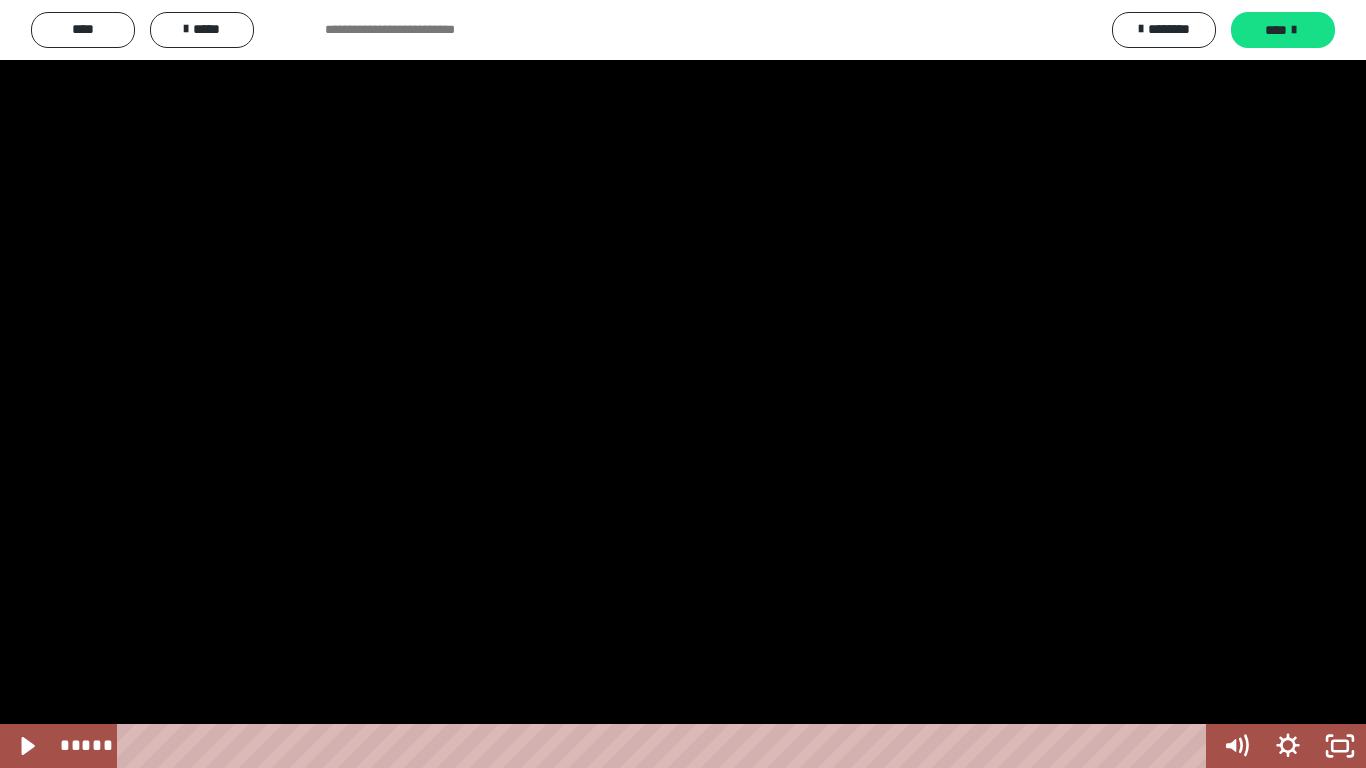 click at bounding box center [683, 384] 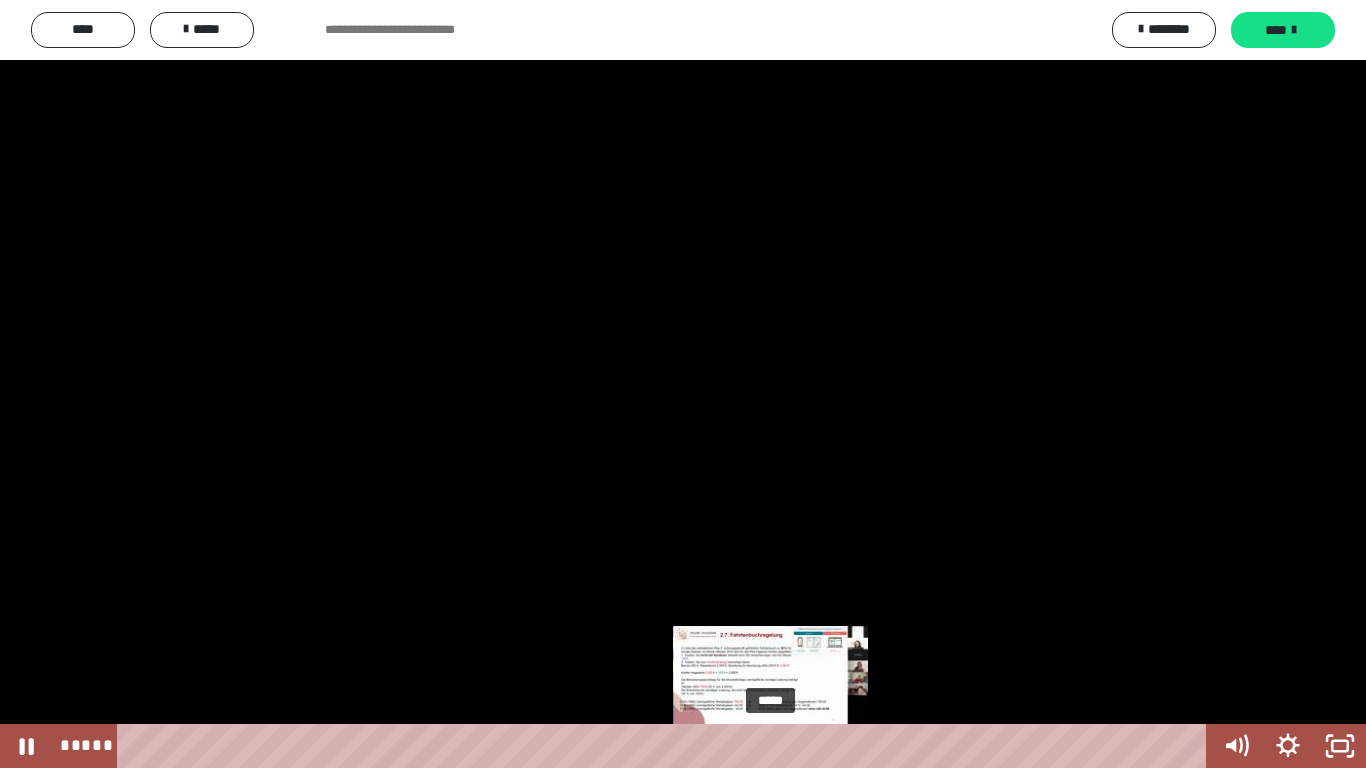 click on "*****" at bounding box center [666, 746] 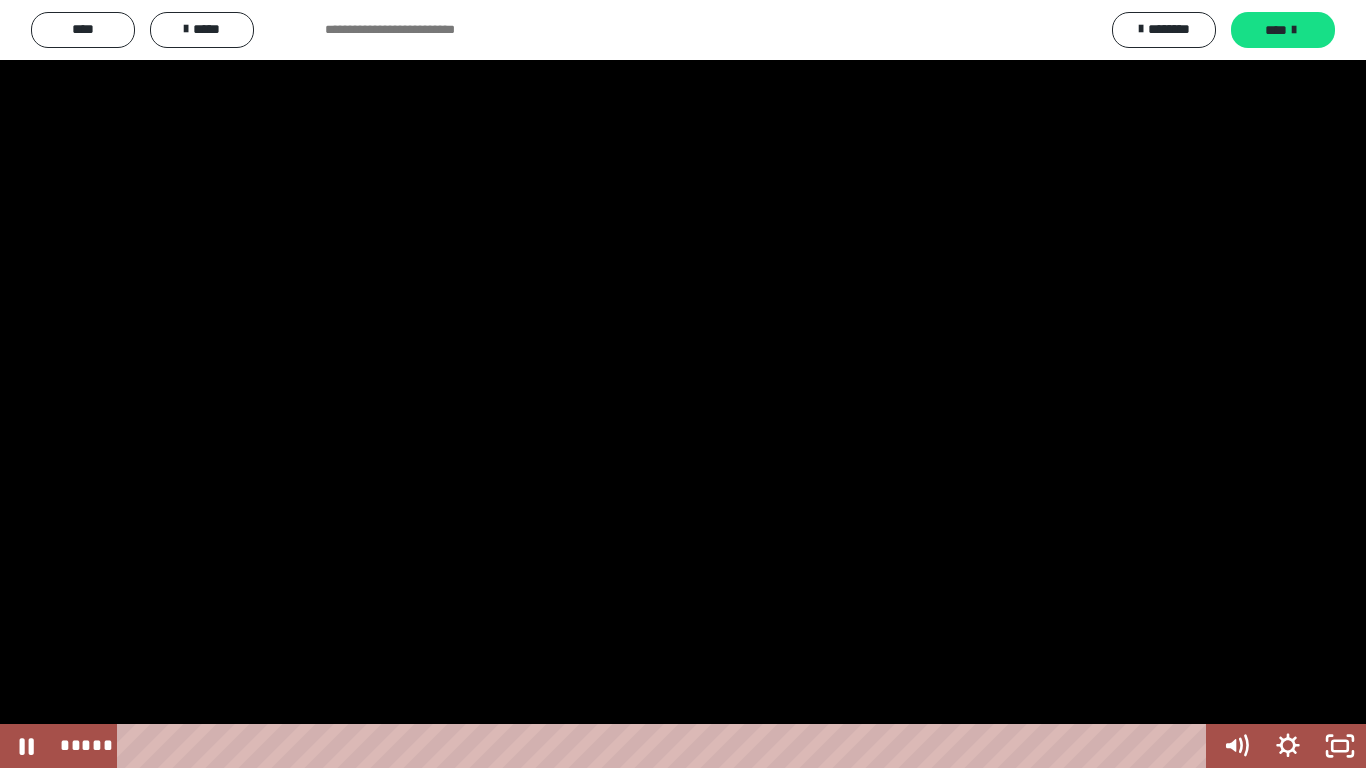 click at bounding box center (683, 384) 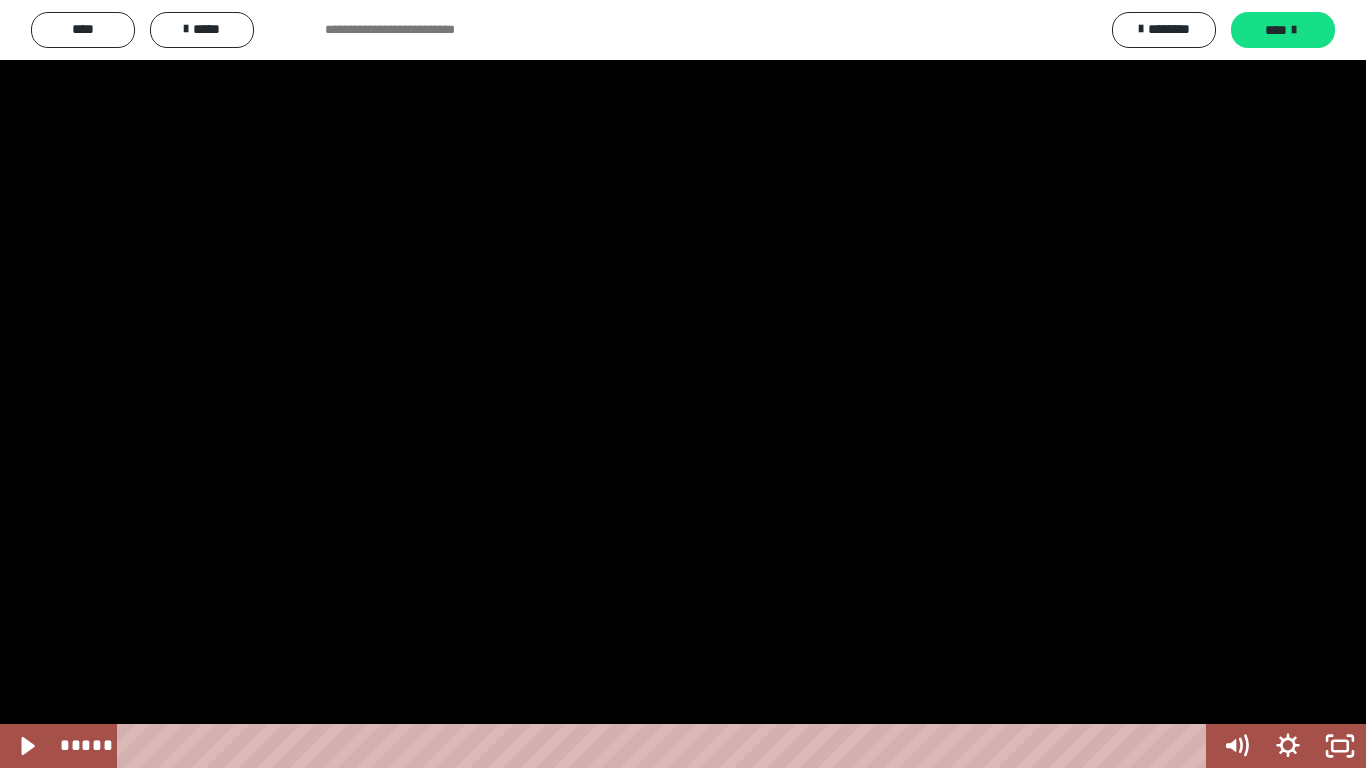 click at bounding box center [683, 384] 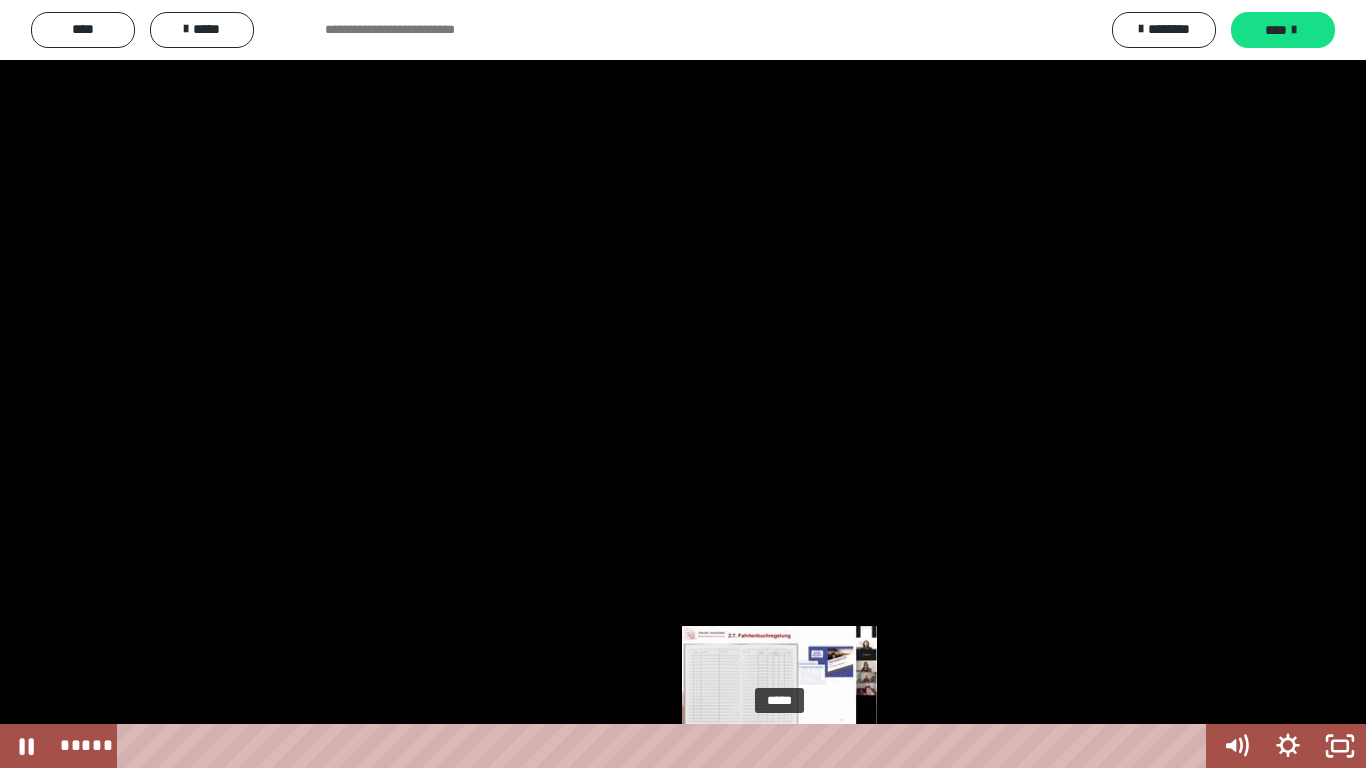 click on "*****" at bounding box center (666, 746) 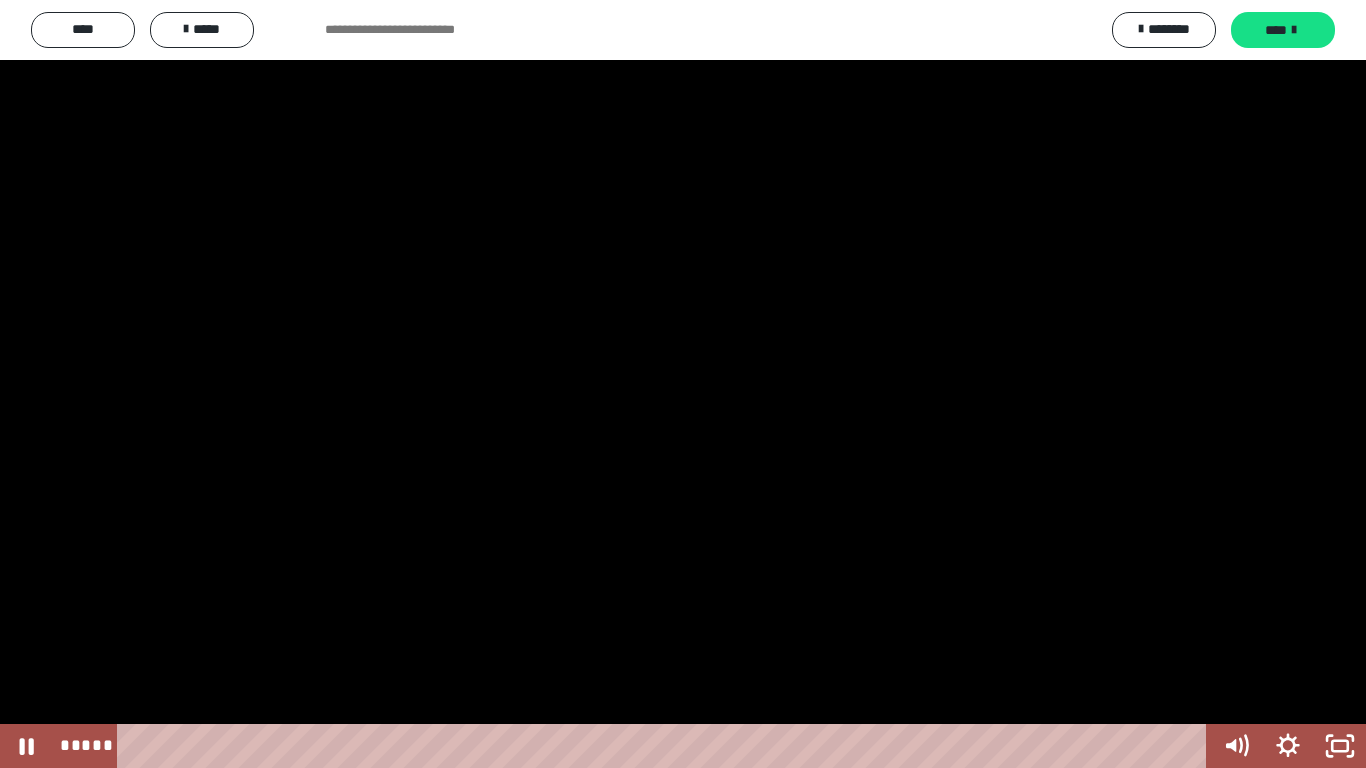 click at bounding box center [683, 384] 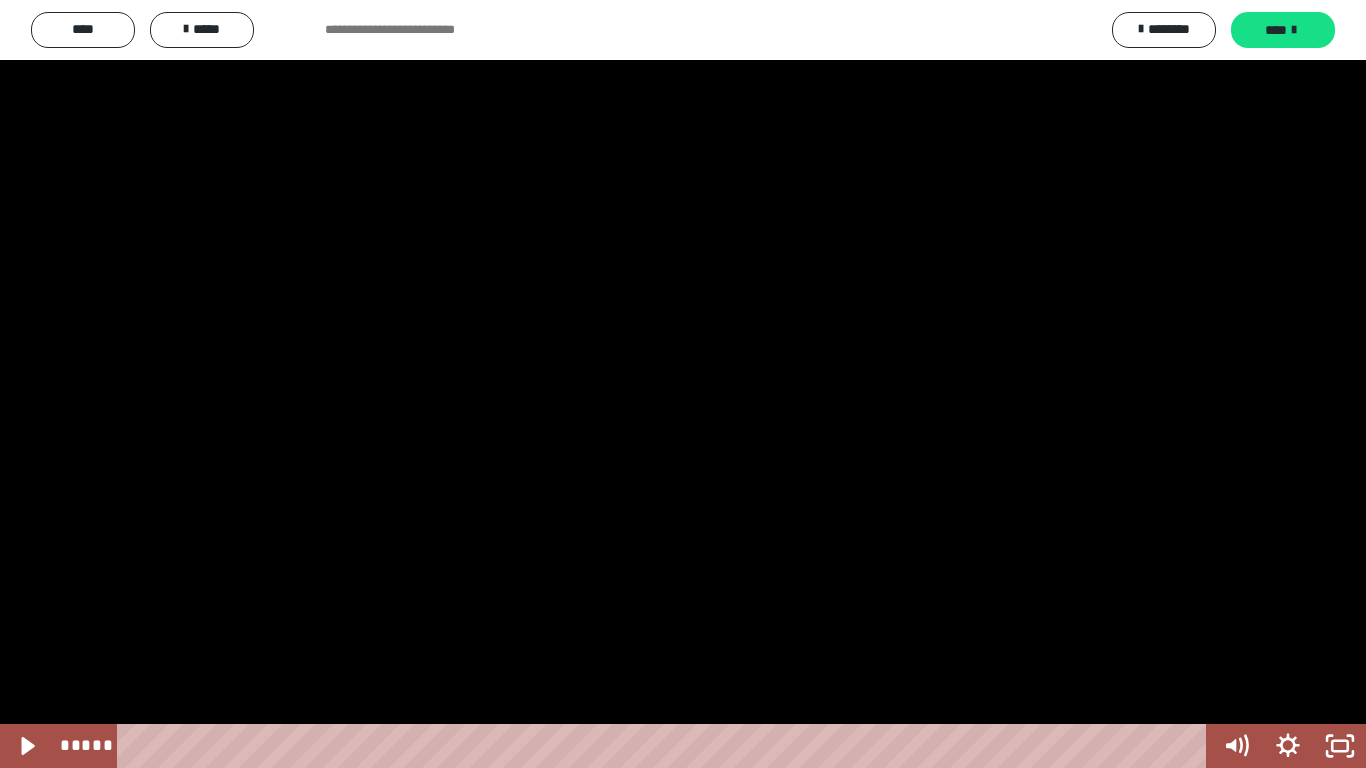 click at bounding box center [683, 384] 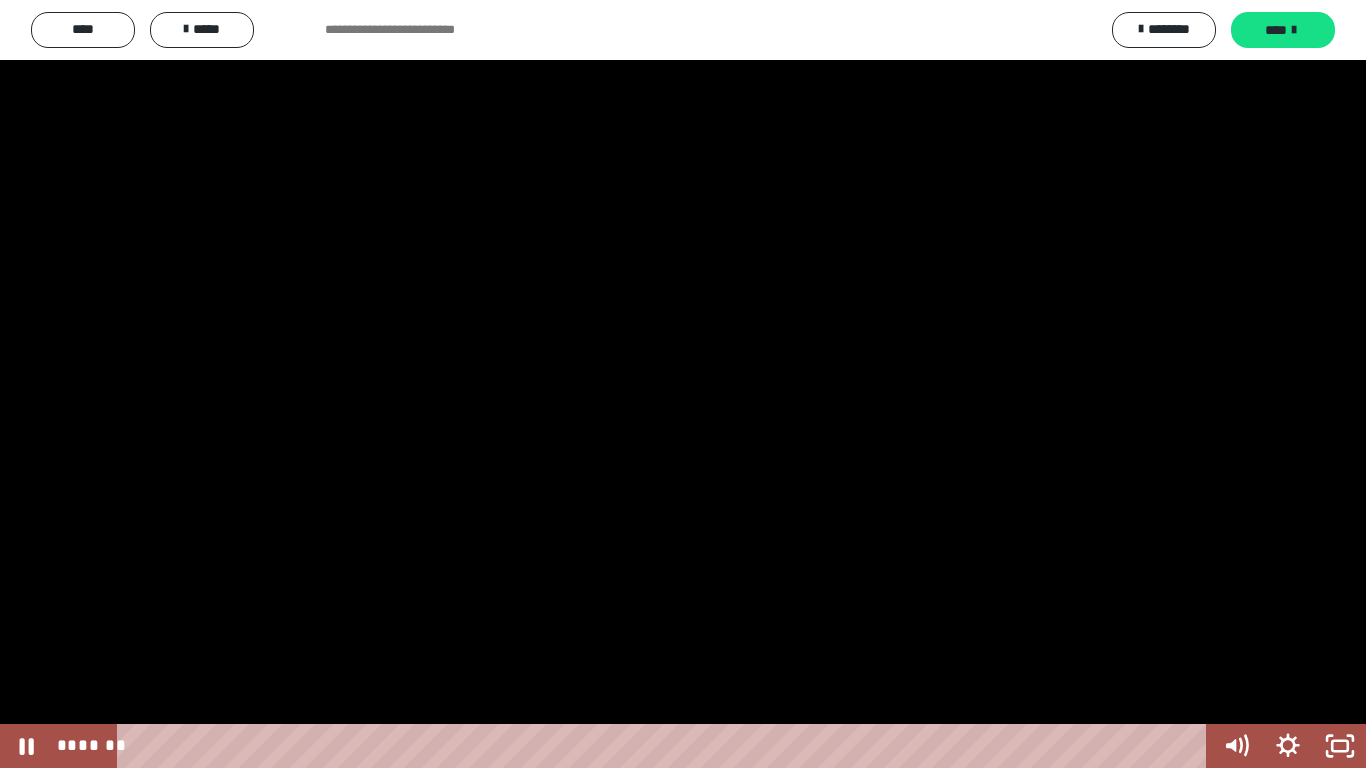 click at bounding box center [683, 384] 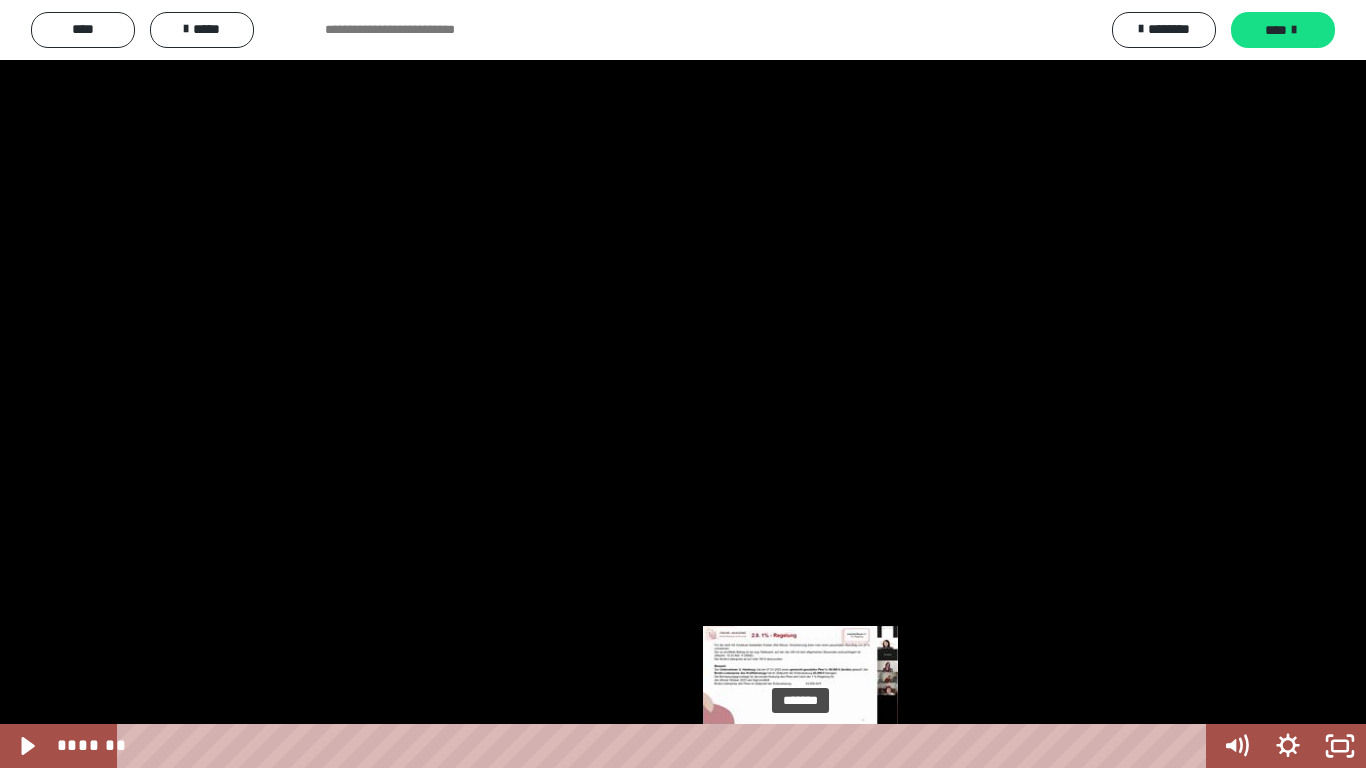 click on "*******" at bounding box center (666, 746) 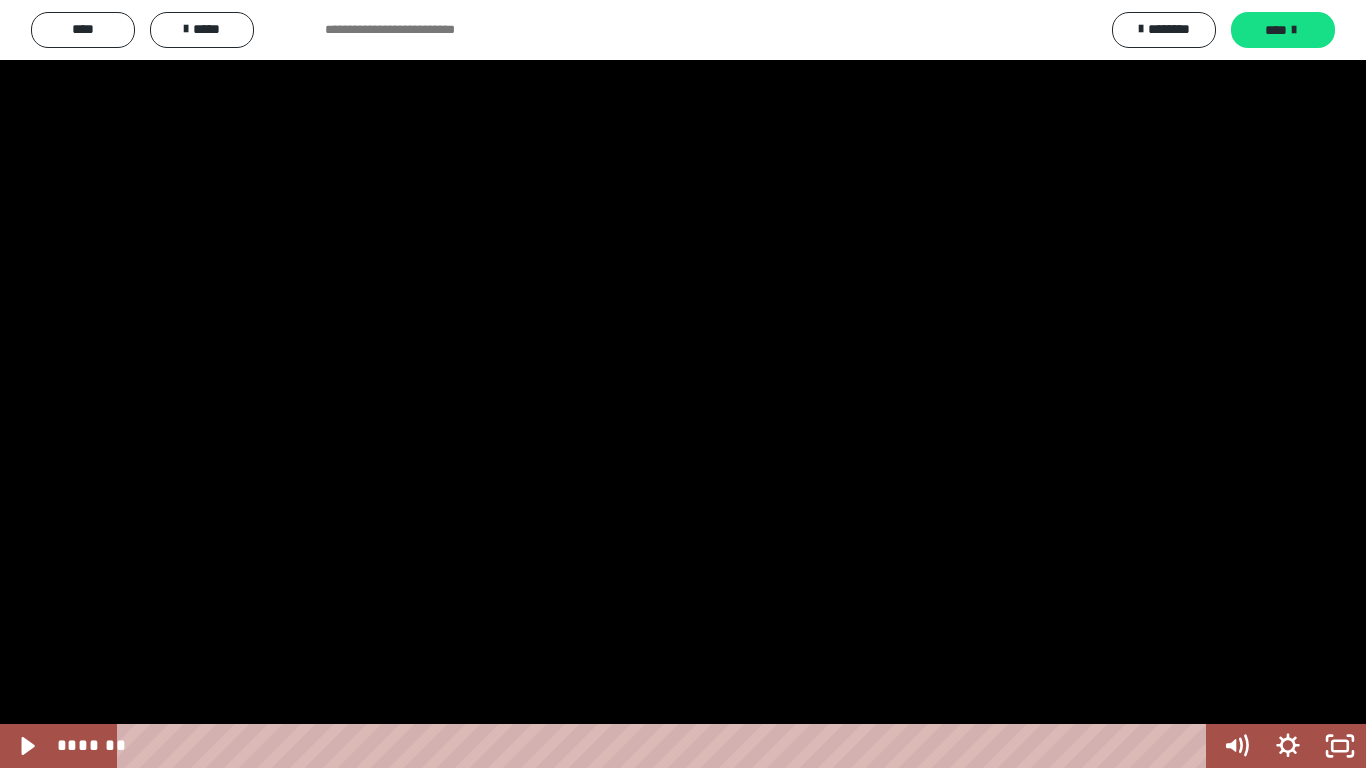 click at bounding box center [683, 384] 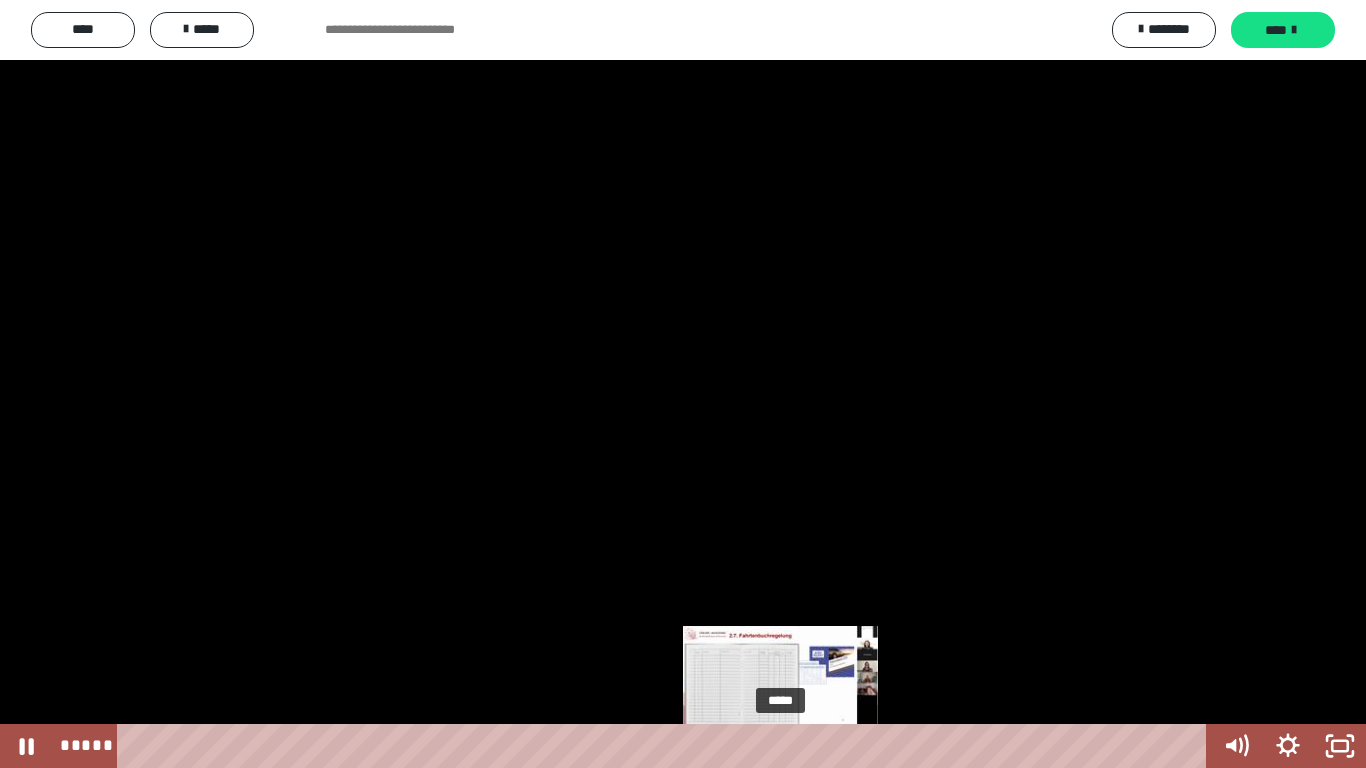 click on "*****" at bounding box center (666, 746) 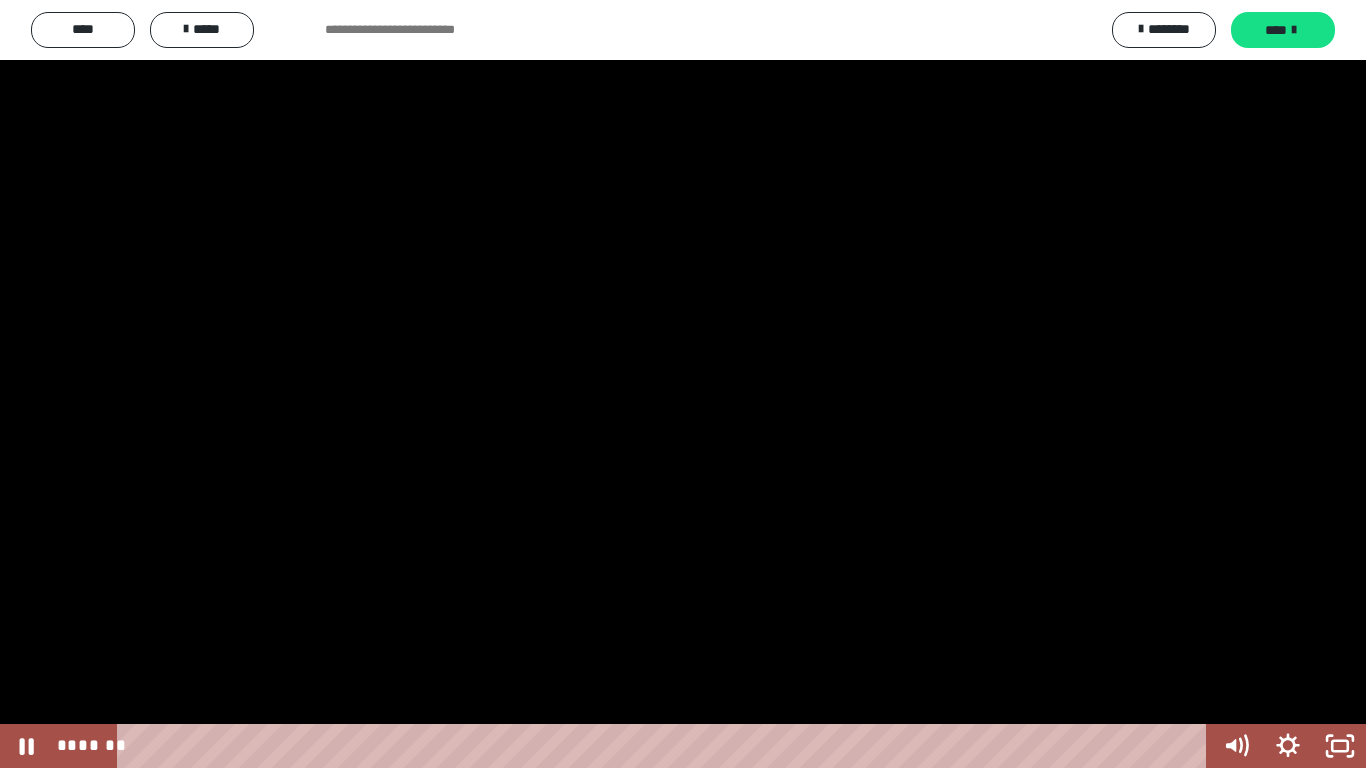 click at bounding box center [683, 384] 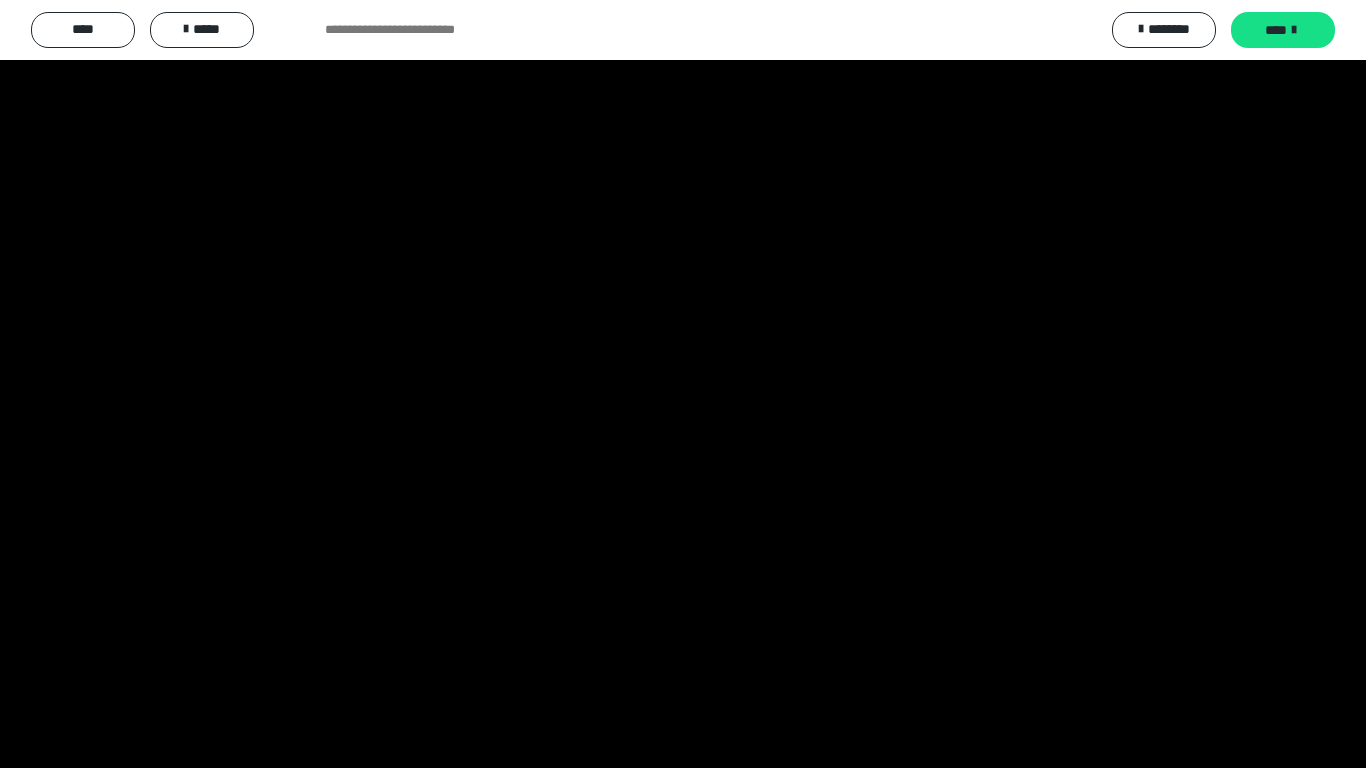 click at bounding box center (683, 384) 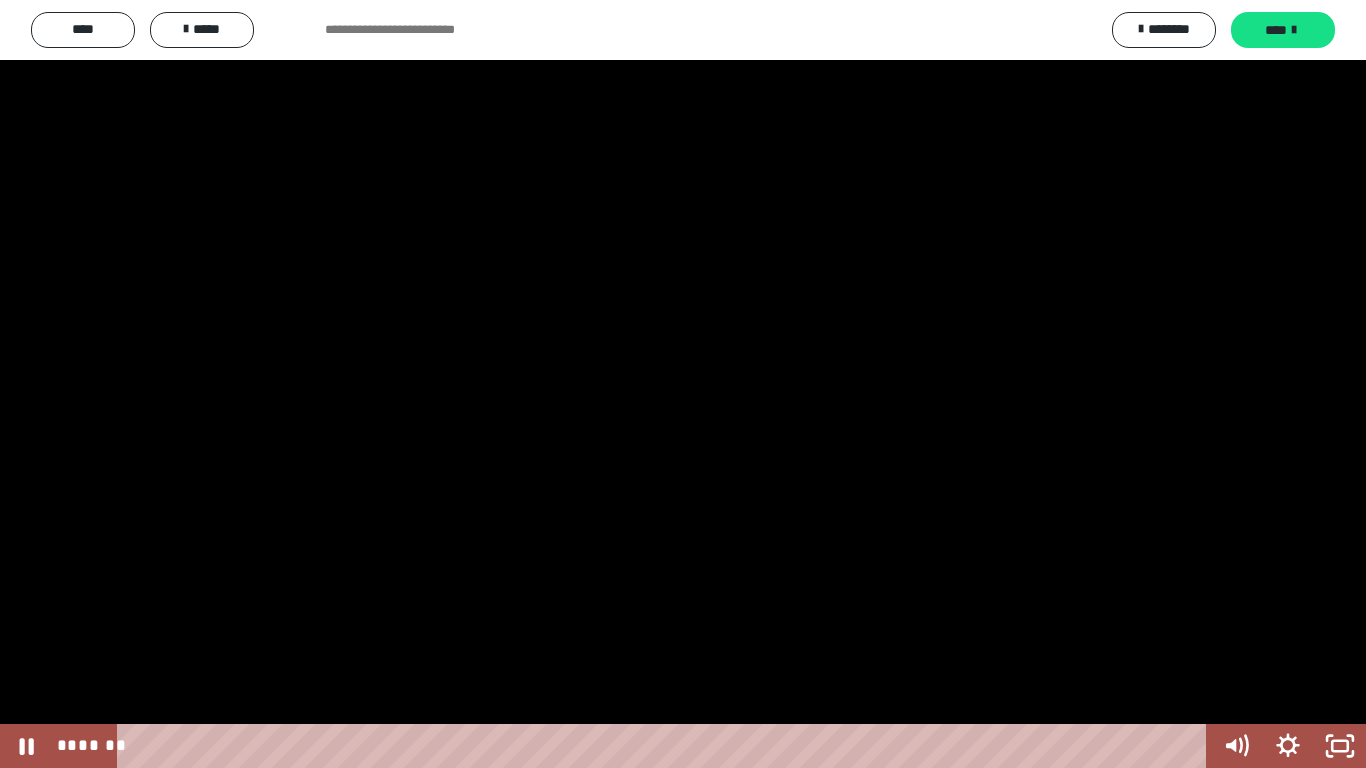 click at bounding box center [683, 384] 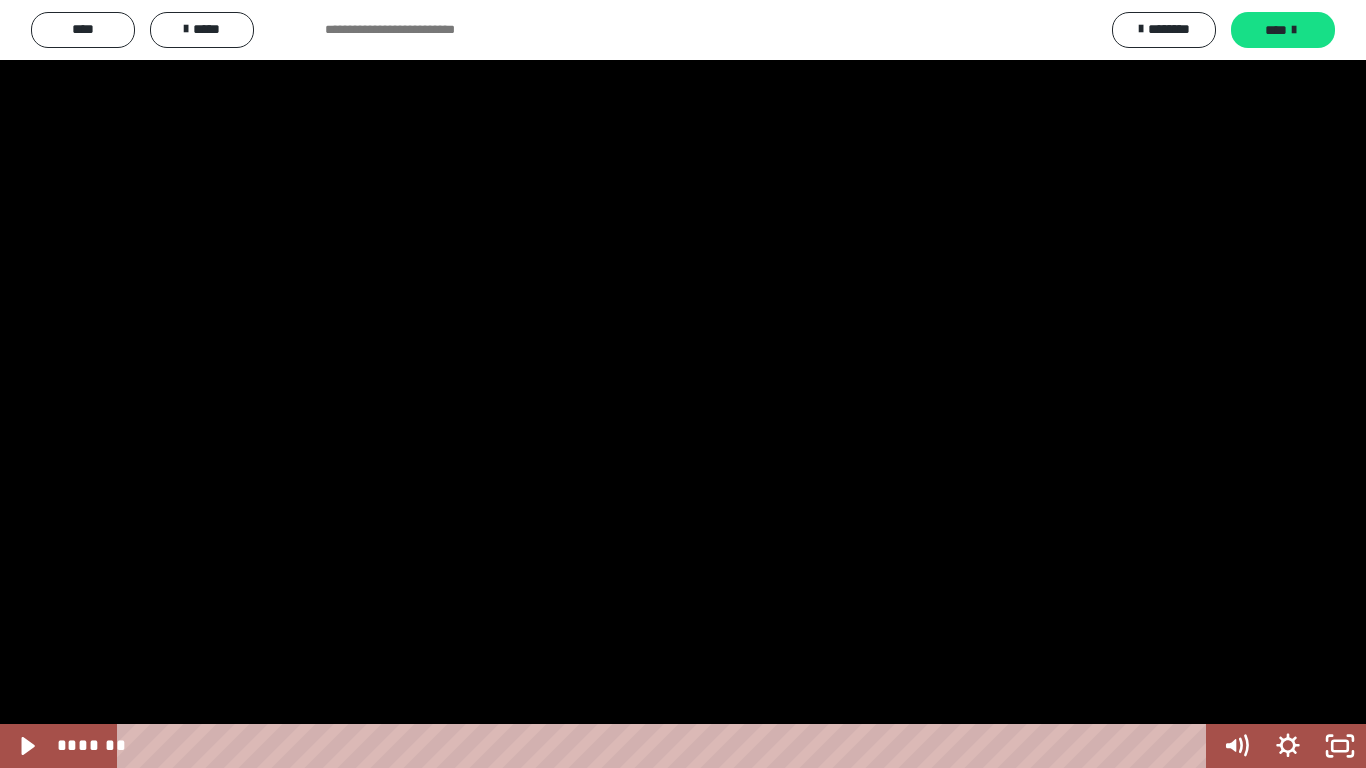 click at bounding box center [683, 384] 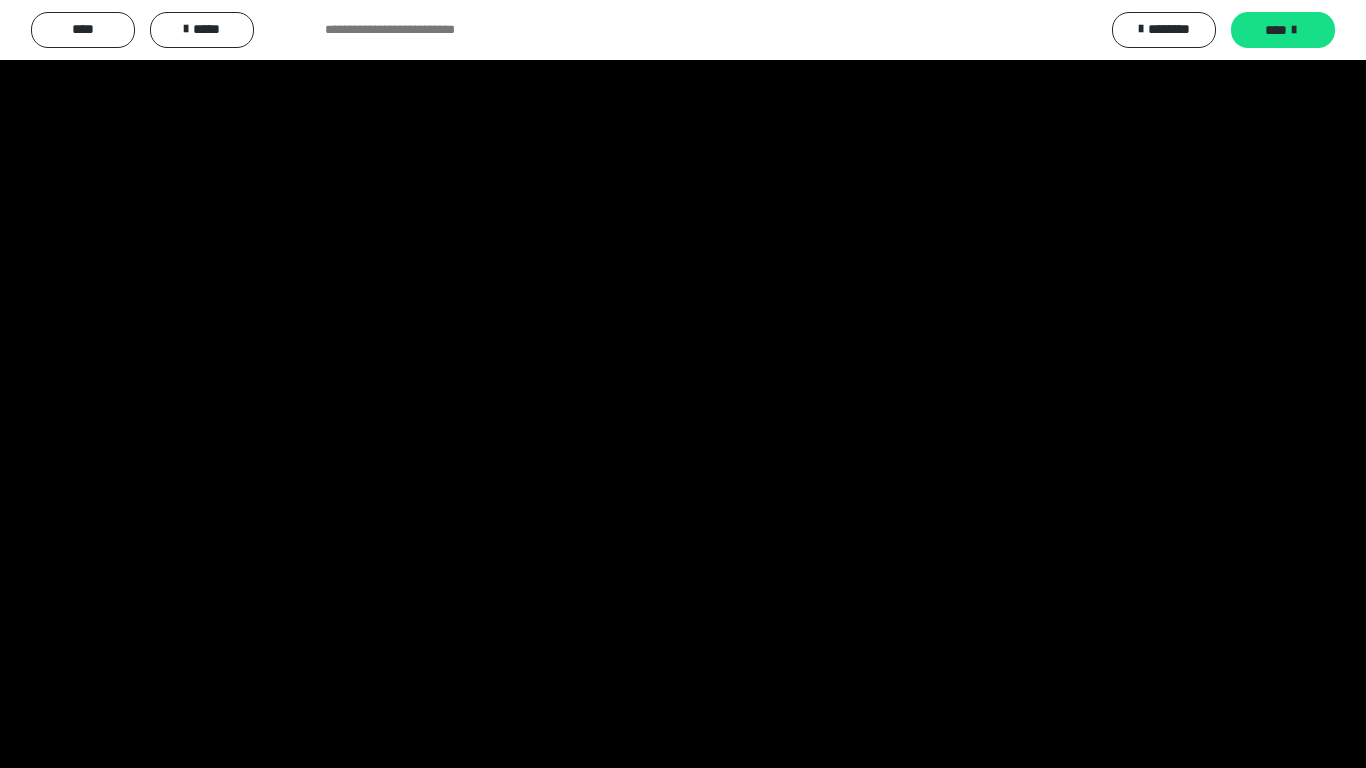 click at bounding box center (683, 384) 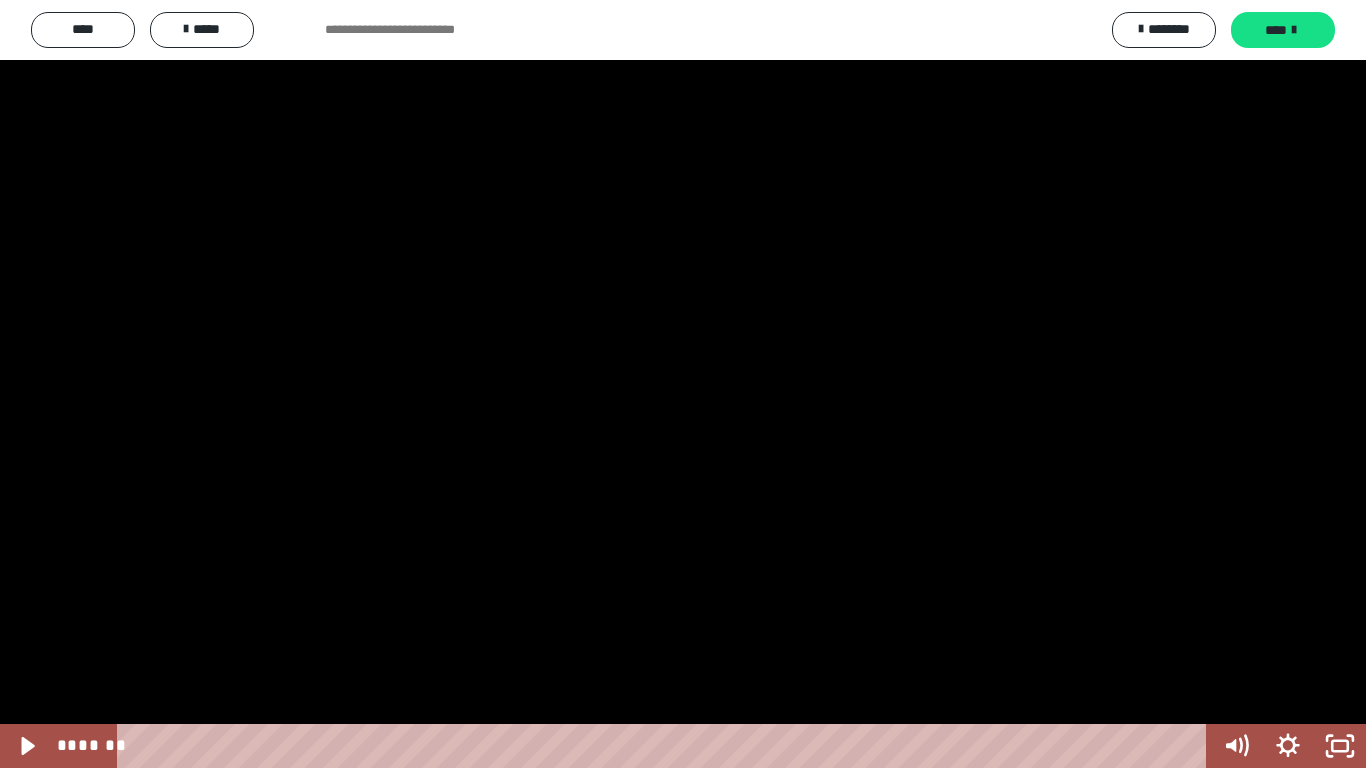 click at bounding box center [683, 384] 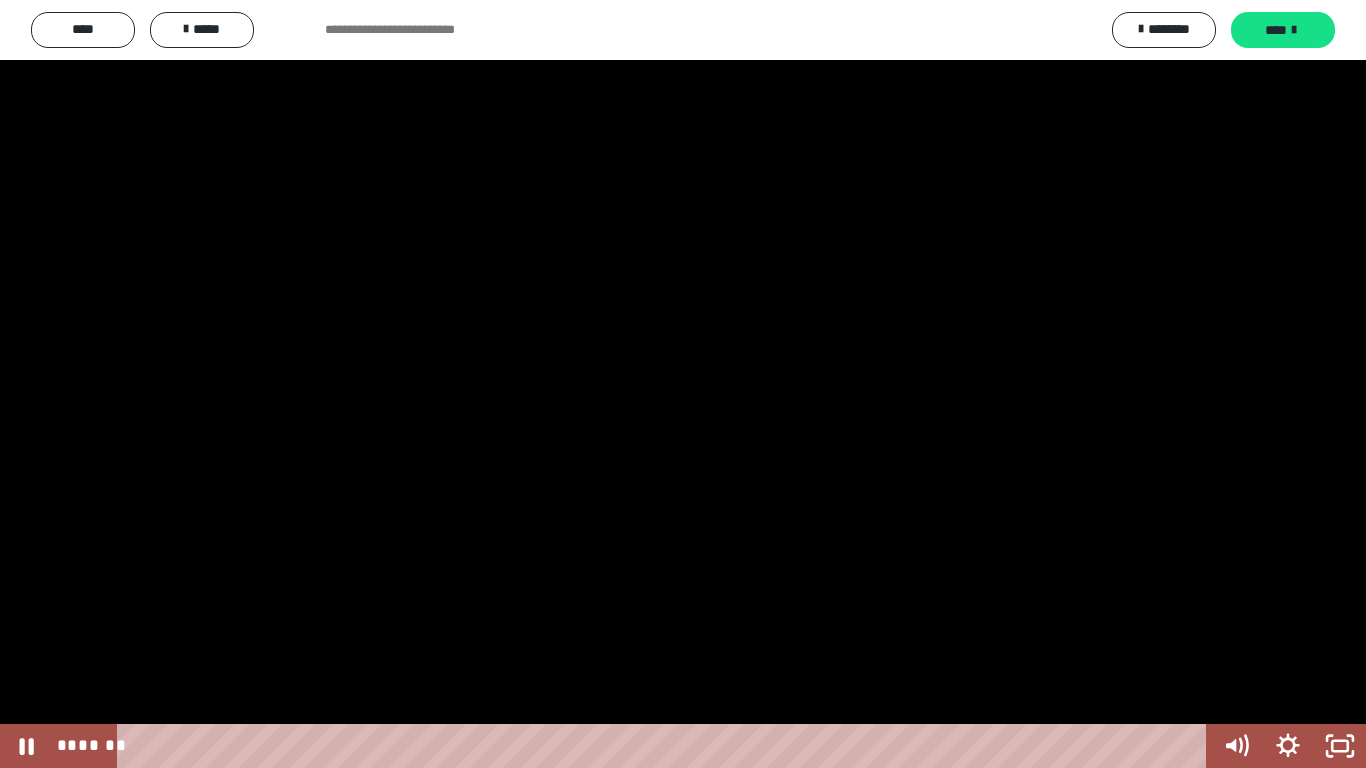 click at bounding box center (683, 384) 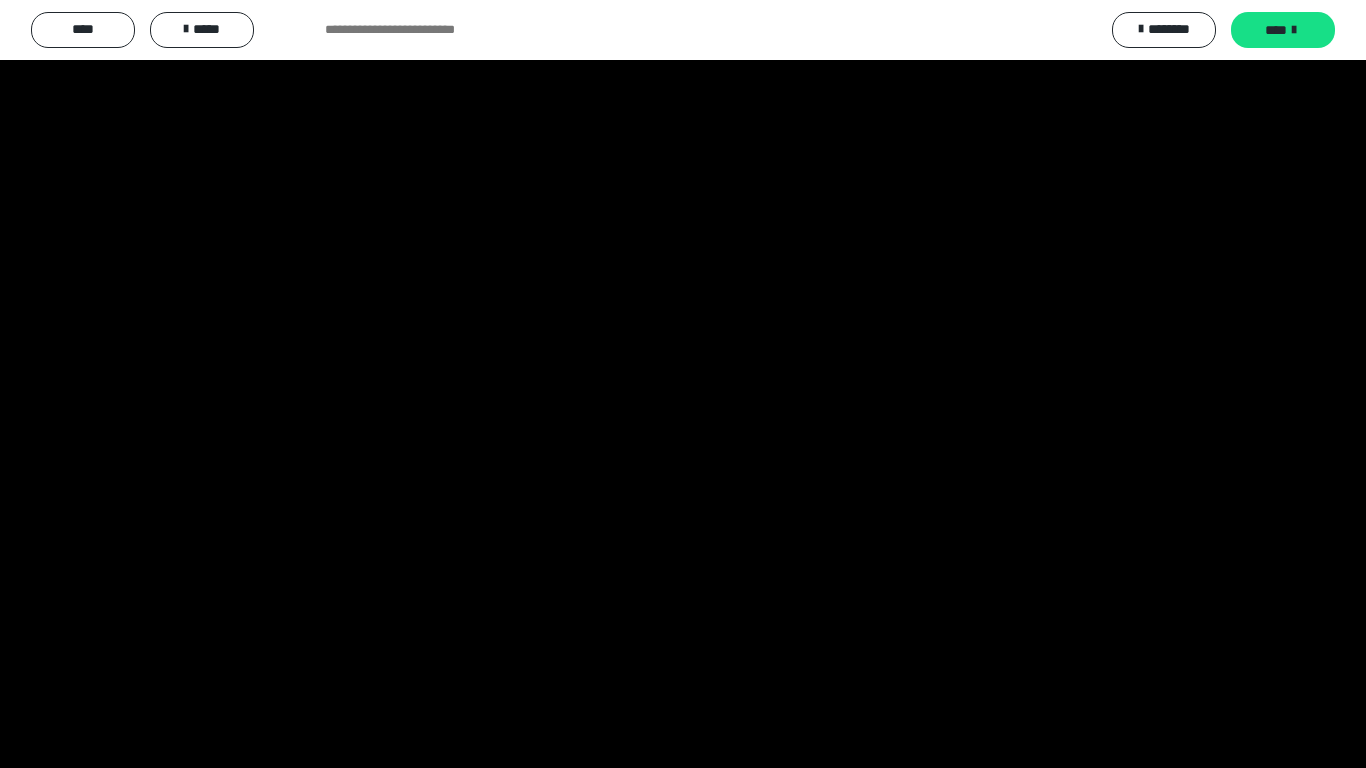 click at bounding box center [683, 384] 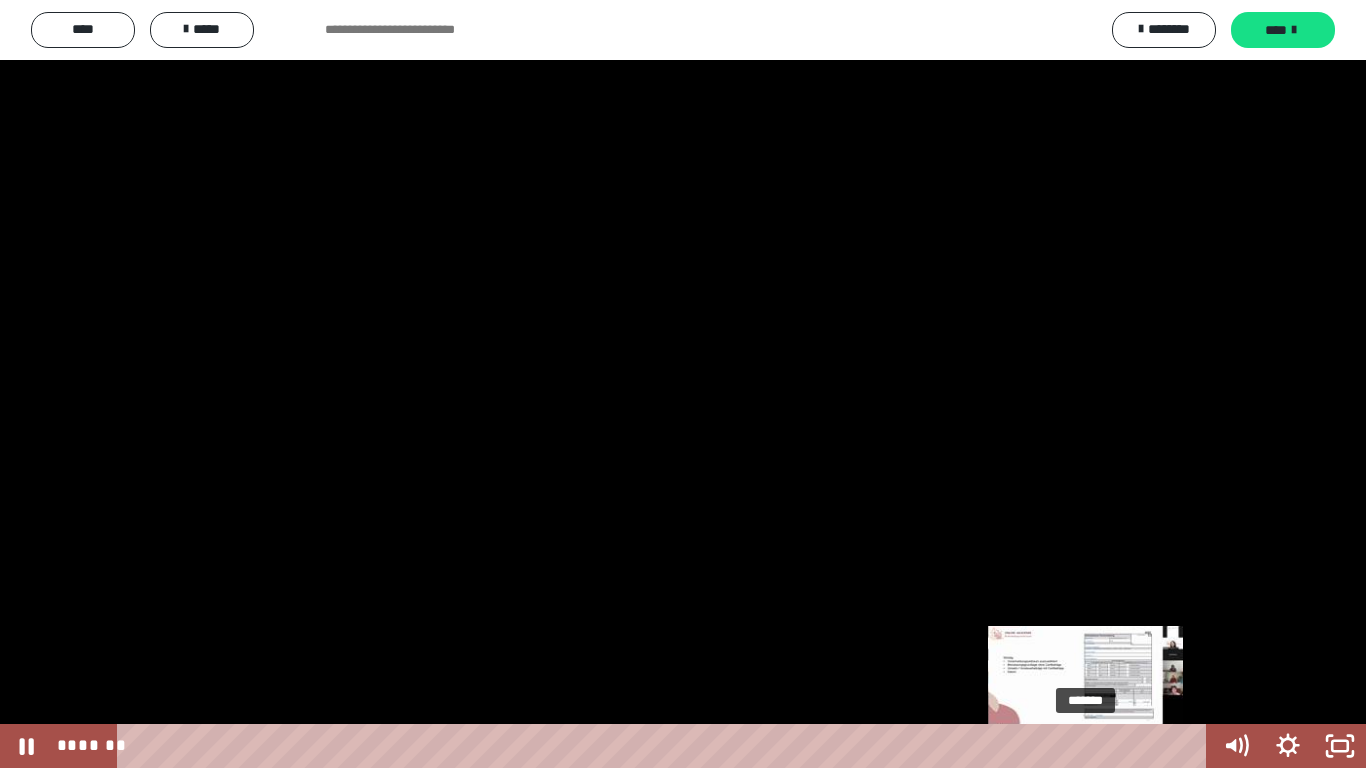 click on "*******" at bounding box center [666, 746] 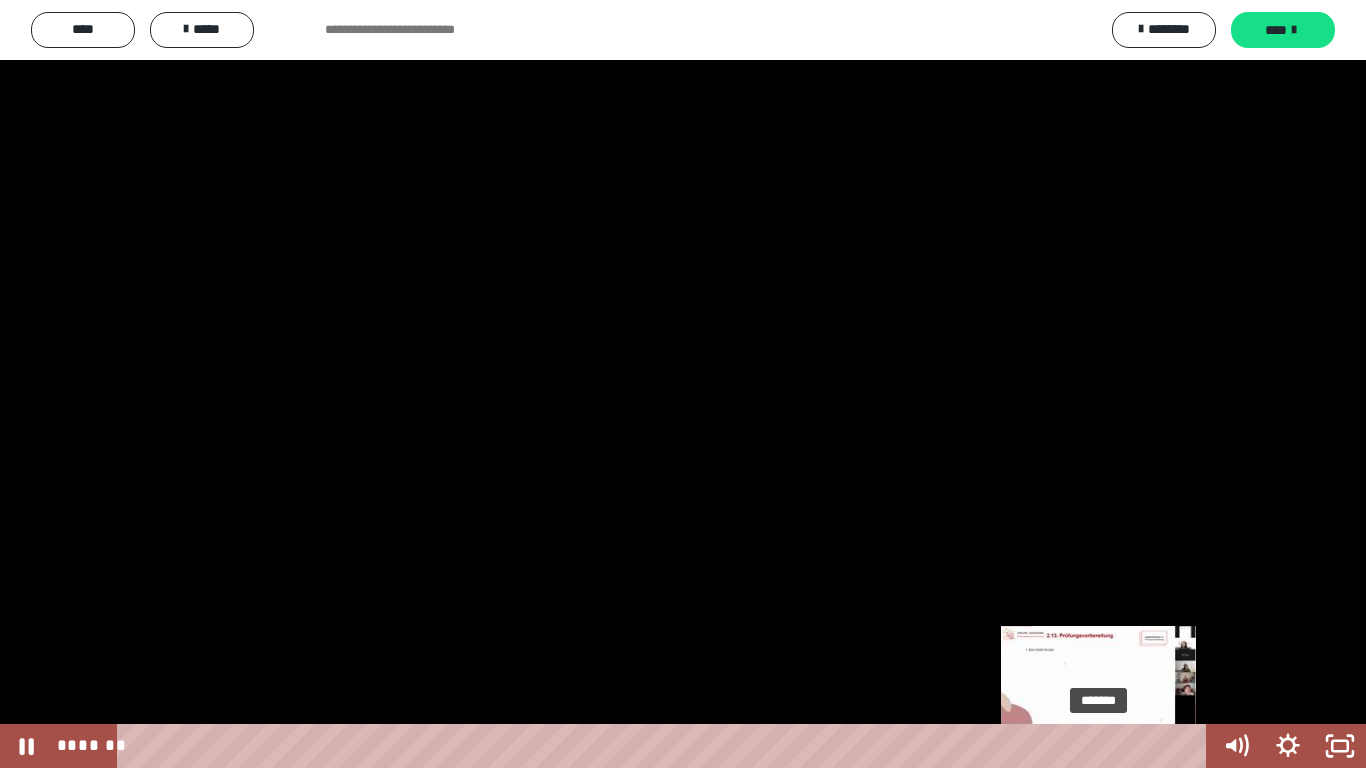 click on "*******" at bounding box center (666, 746) 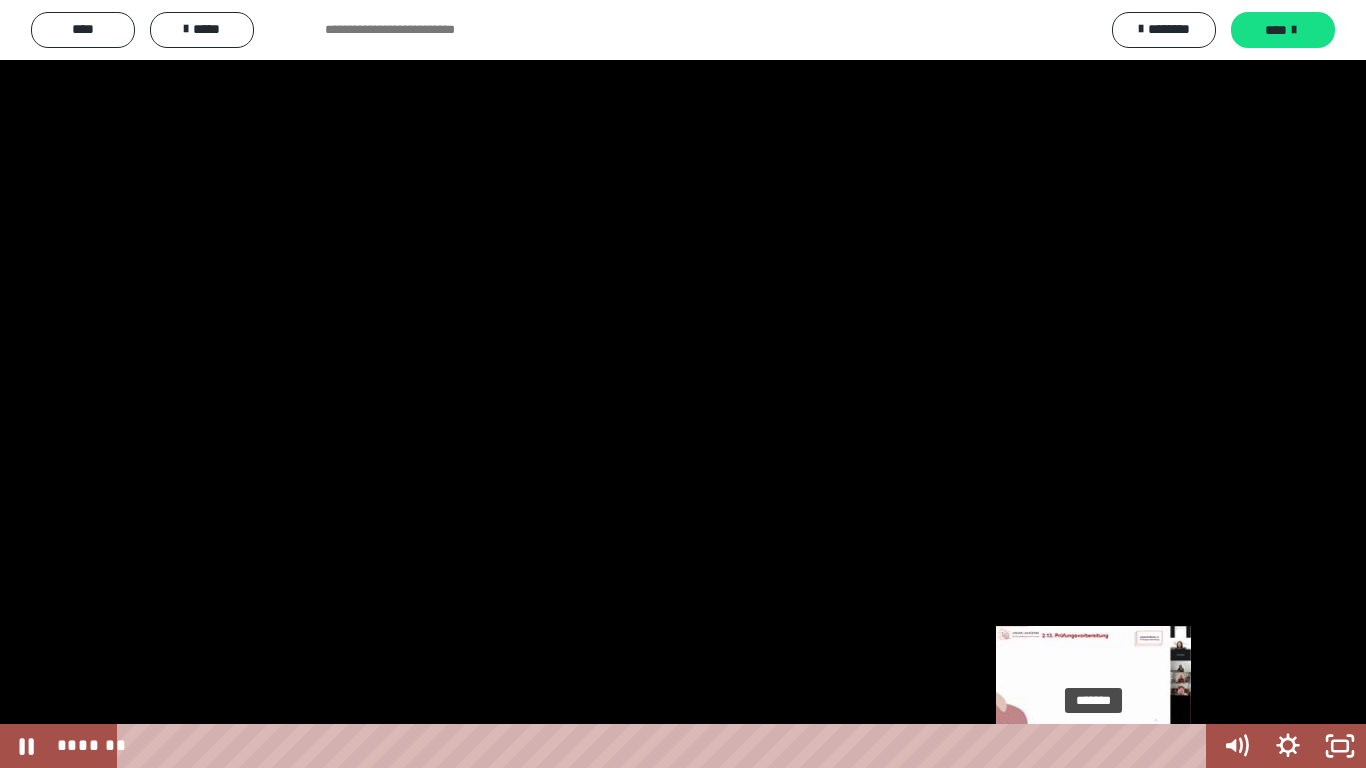 click at bounding box center (1093, 746) 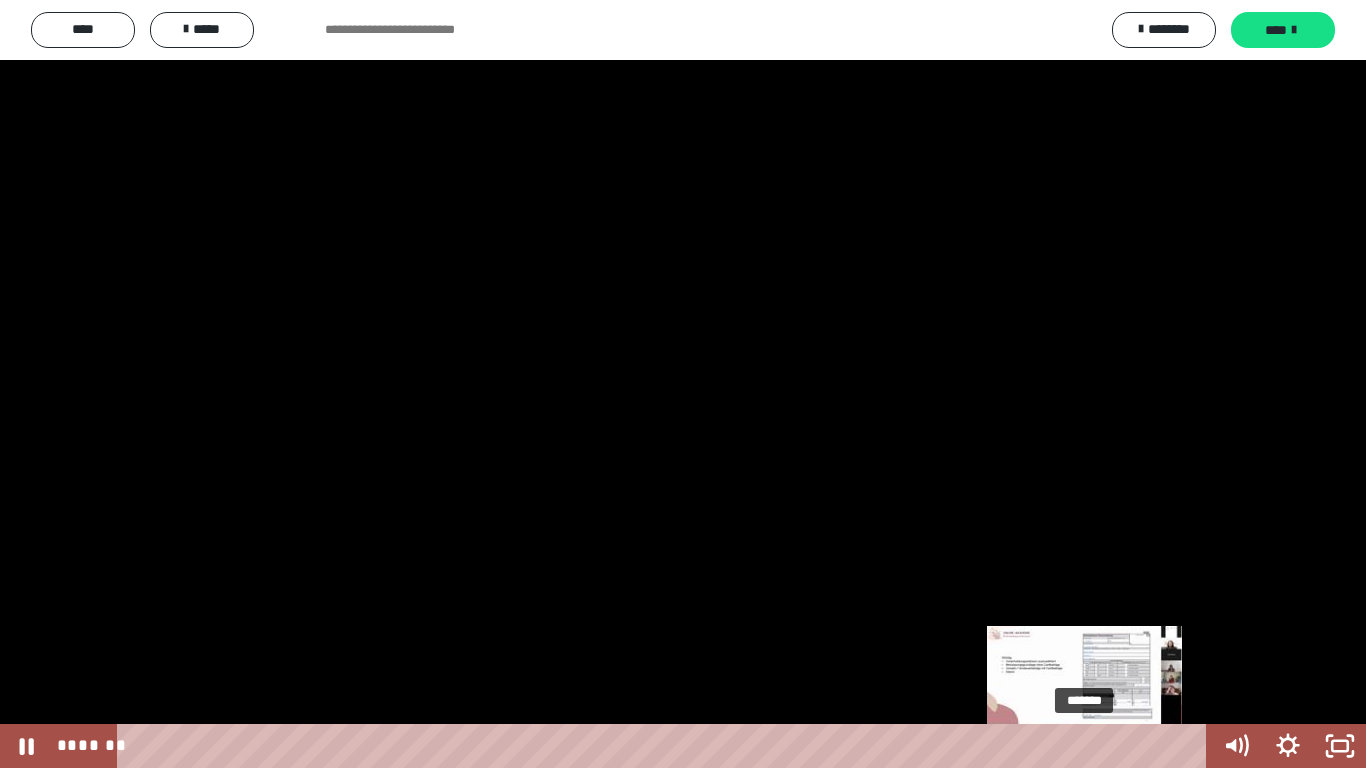click at bounding box center (1085, 746) 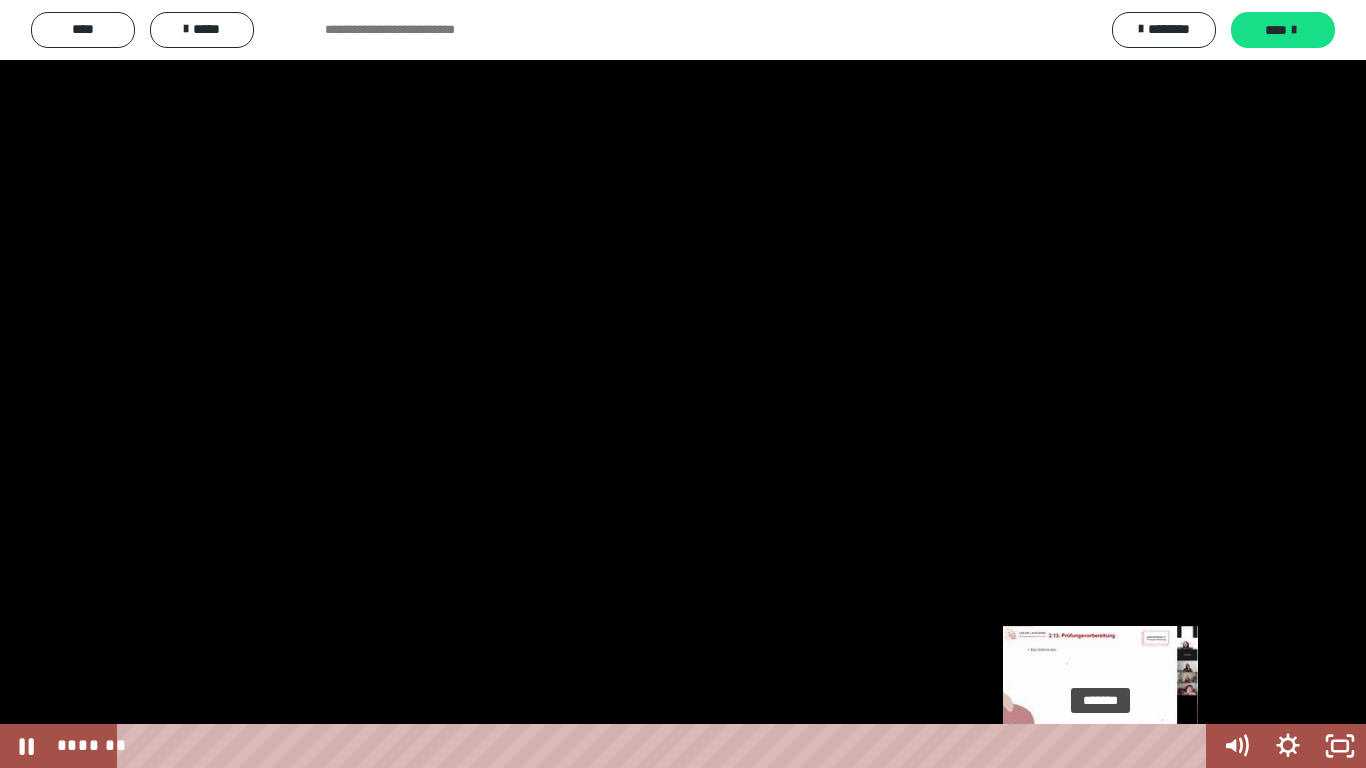 click on "*******" at bounding box center (666, 746) 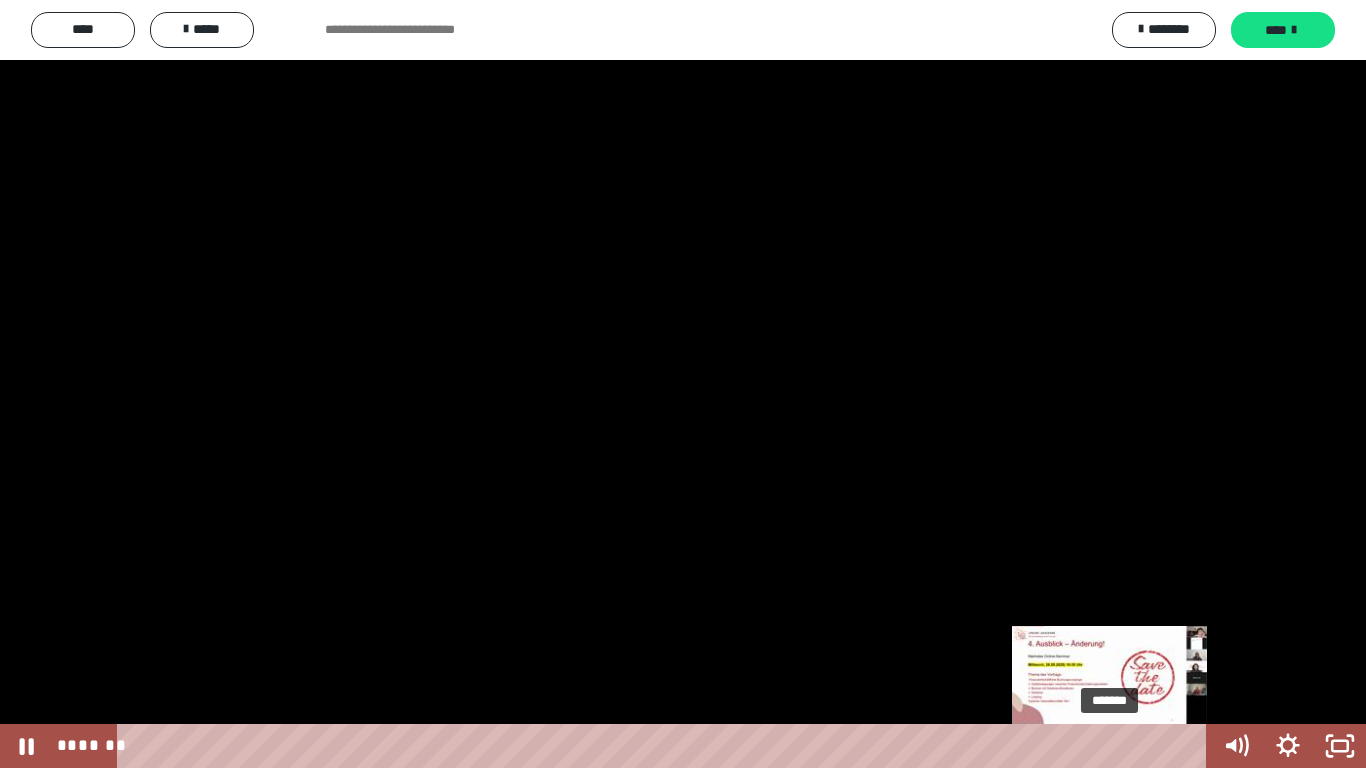 click on "*******" at bounding box center [666, 746] 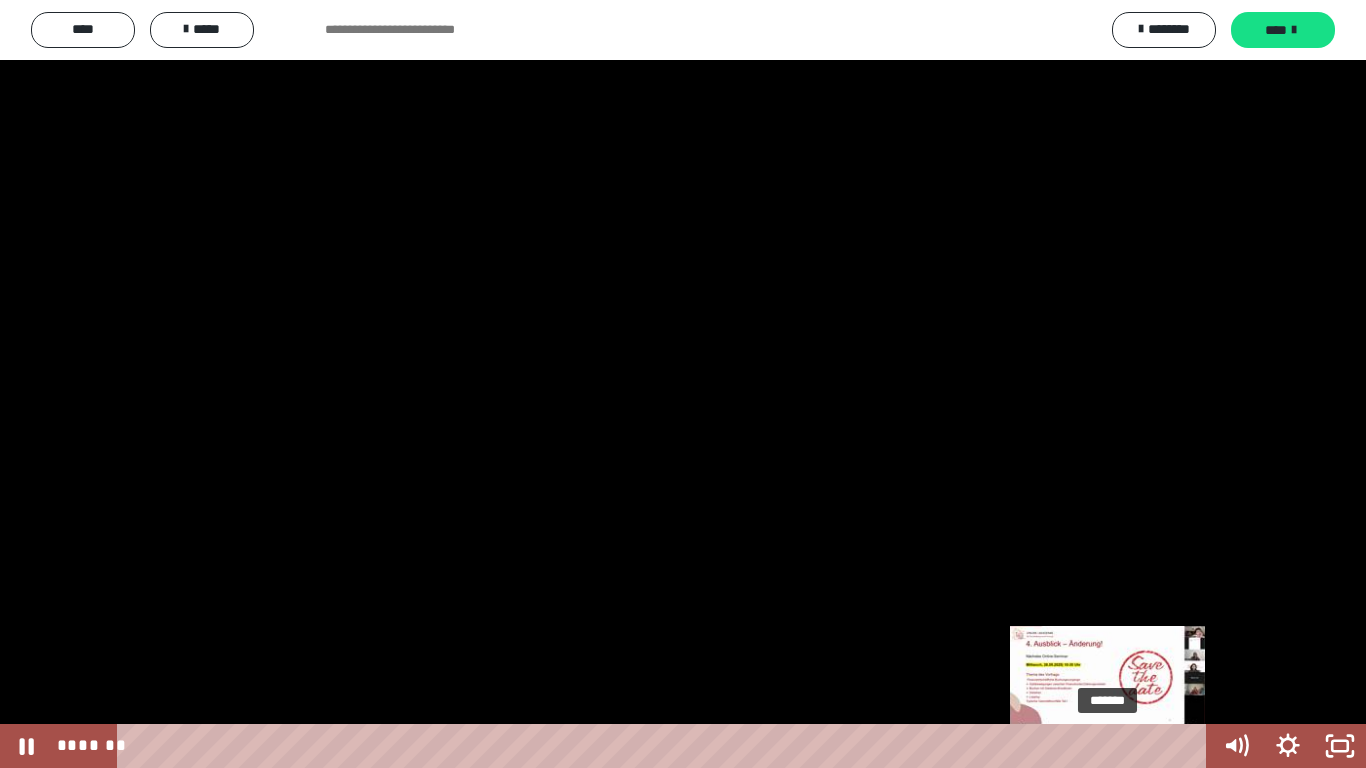 click at bounding box center [1107, 746] 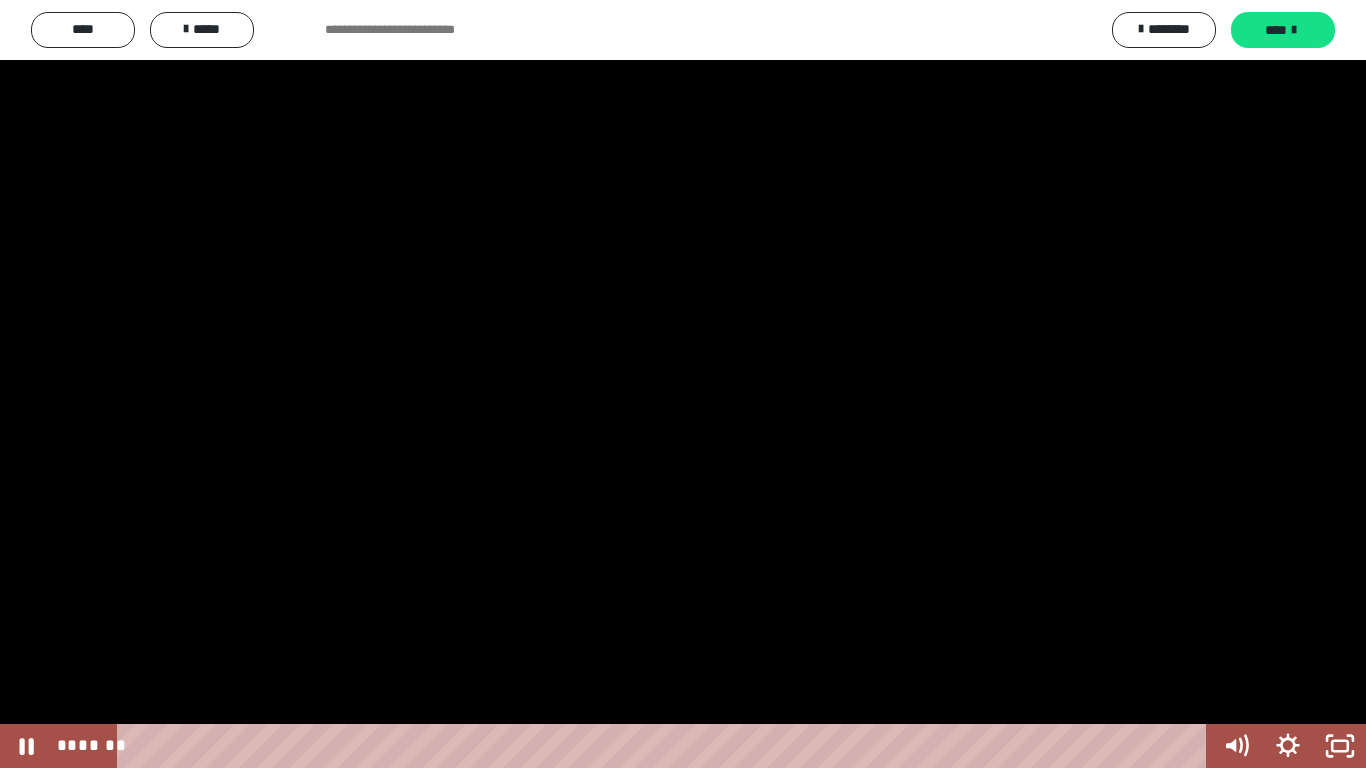 click at bounding box center [683, 384] 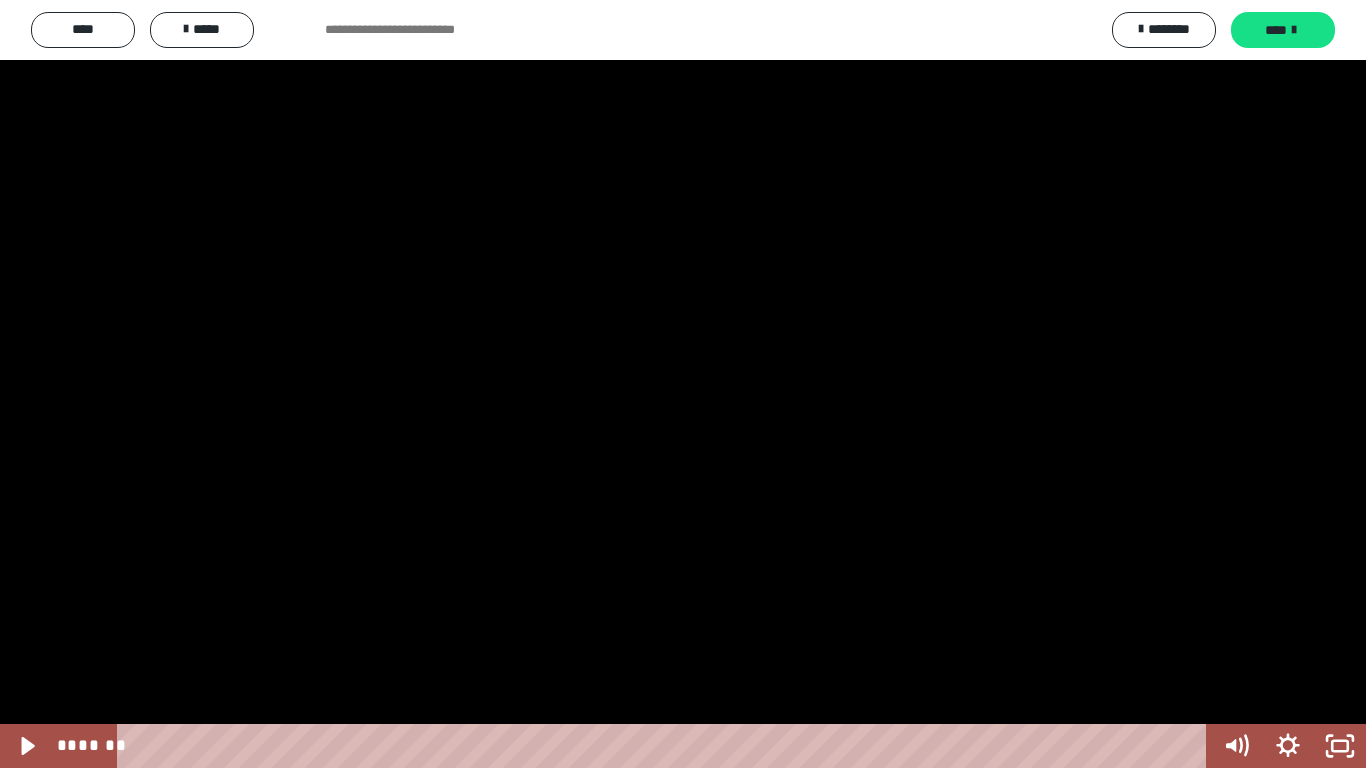 click at bounding box center [683, 384] 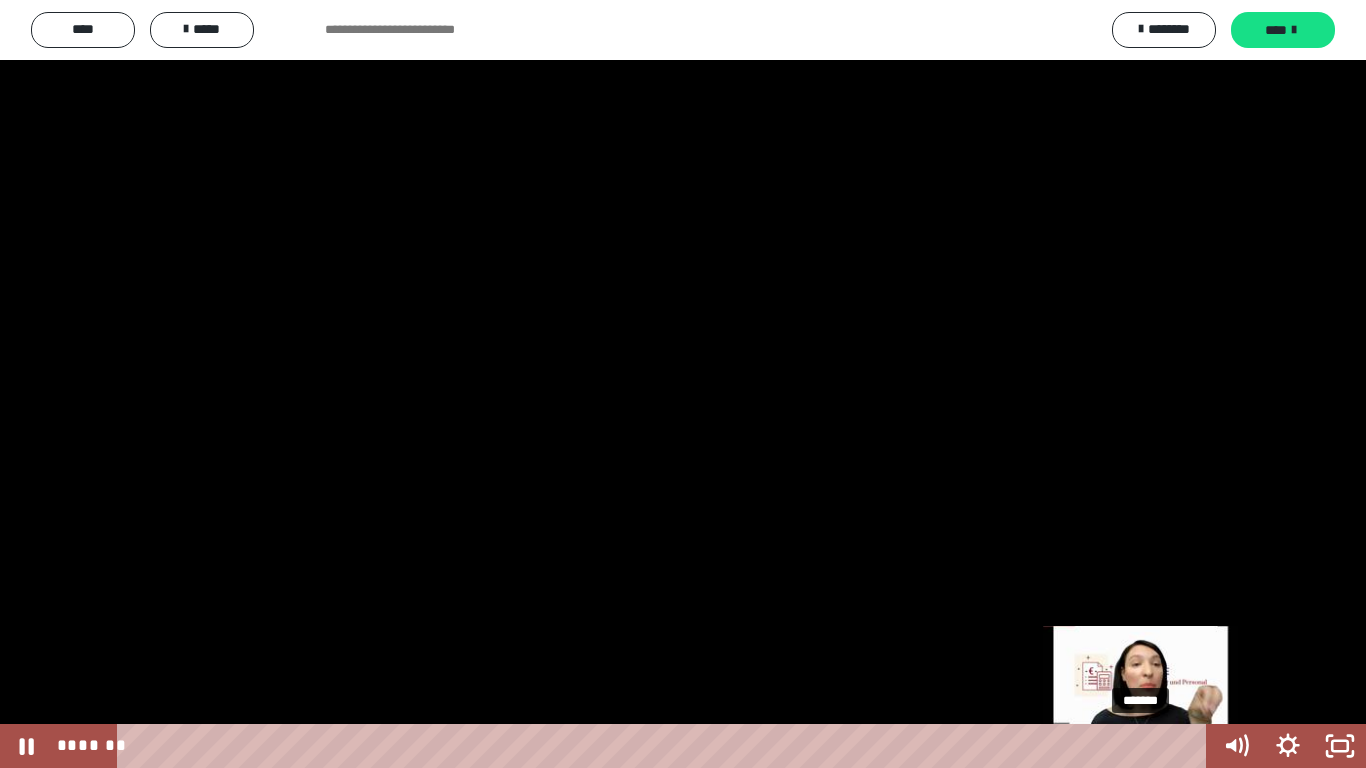 click on "*******" at bounding box center (666, 746) 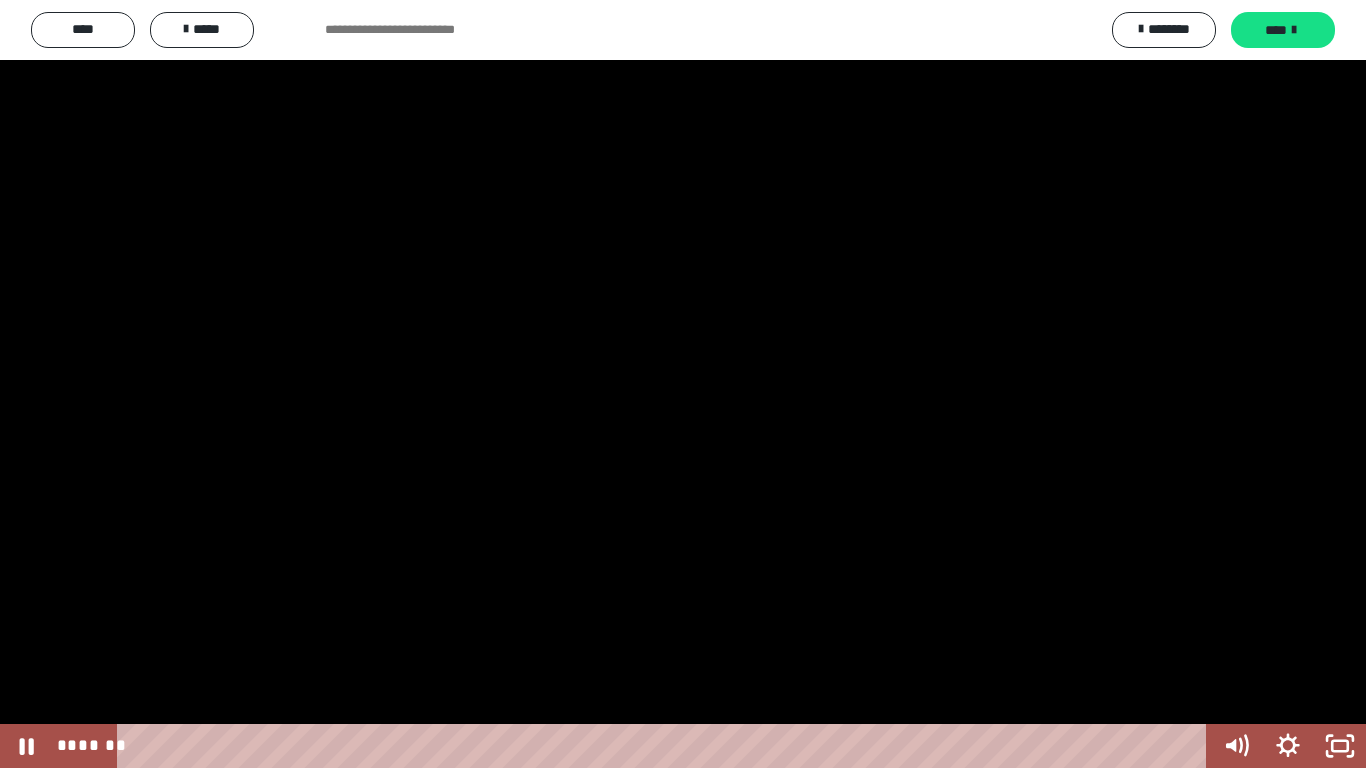 click at bounding box center [683, 384] 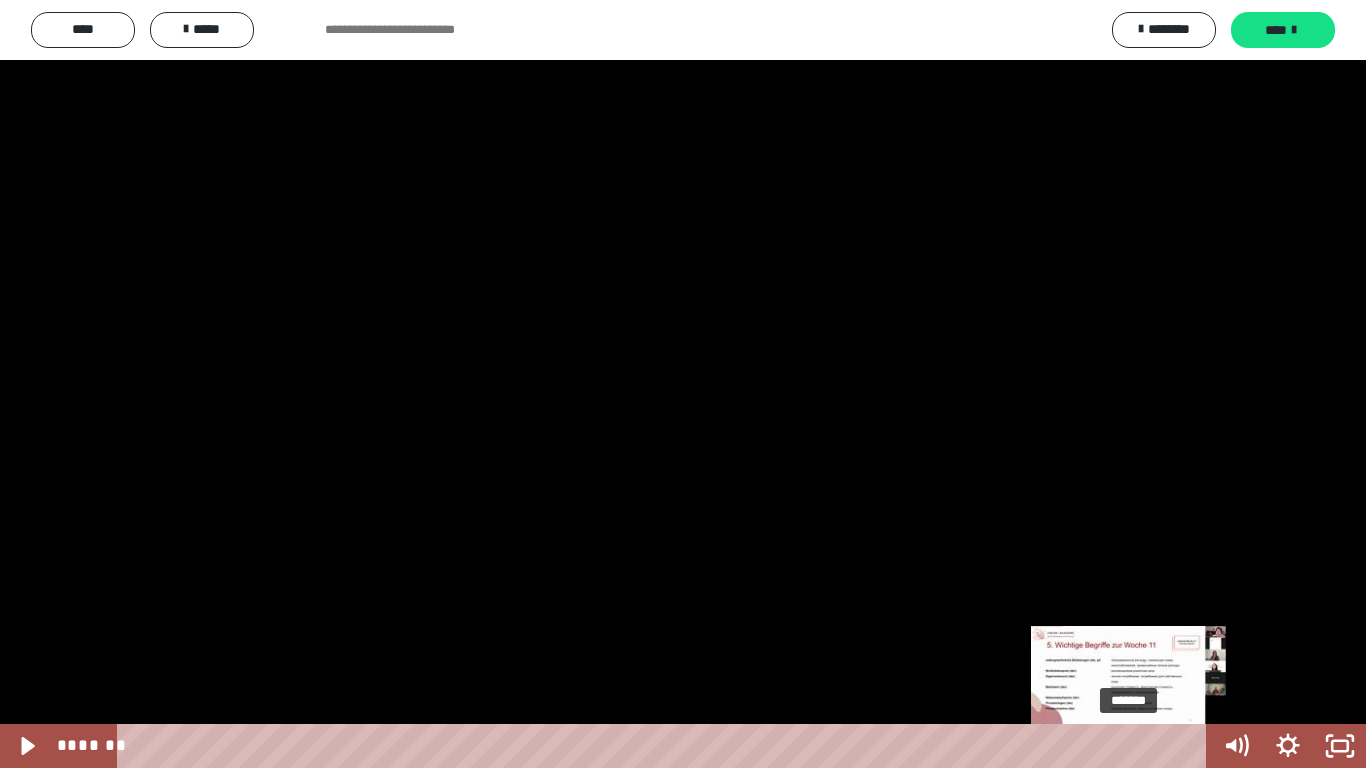 click on "*******" at bounding box center (666, 746) 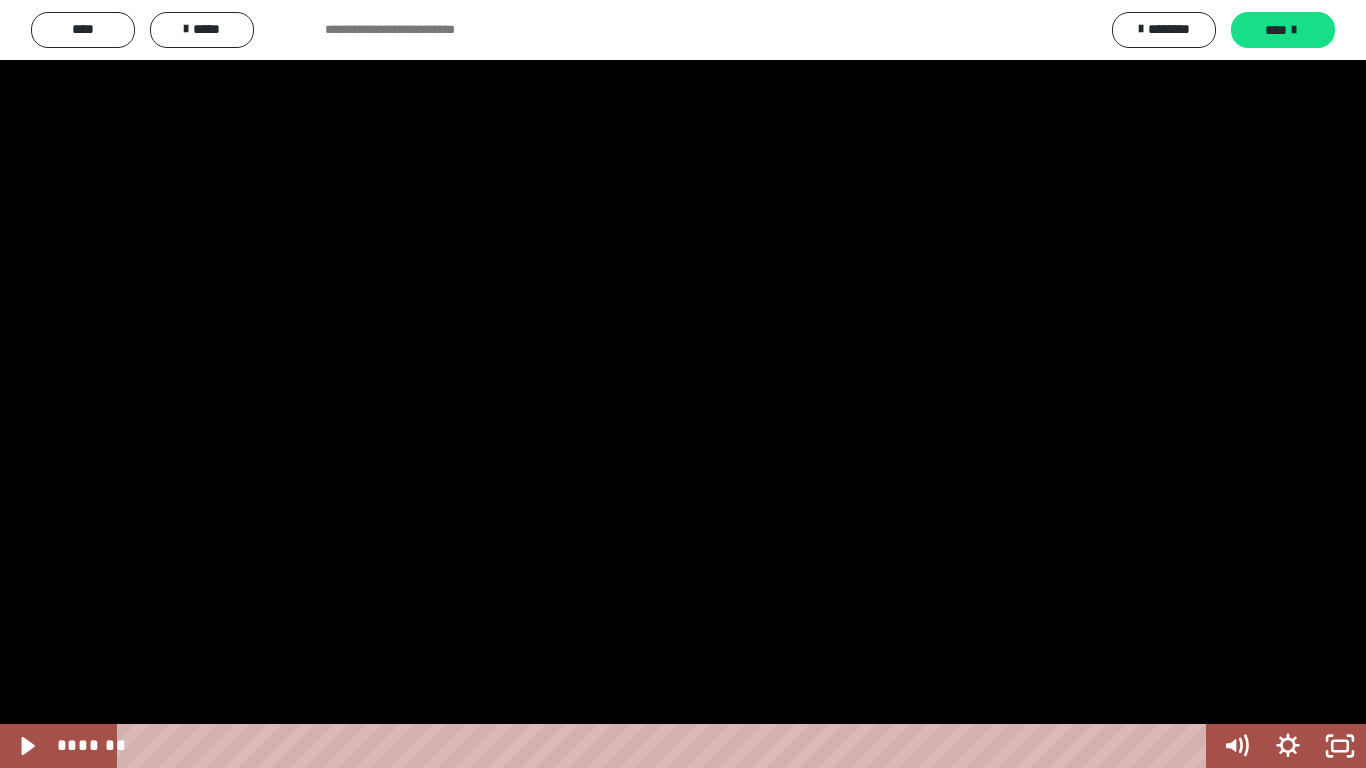 click at bounding box center [683, 384] 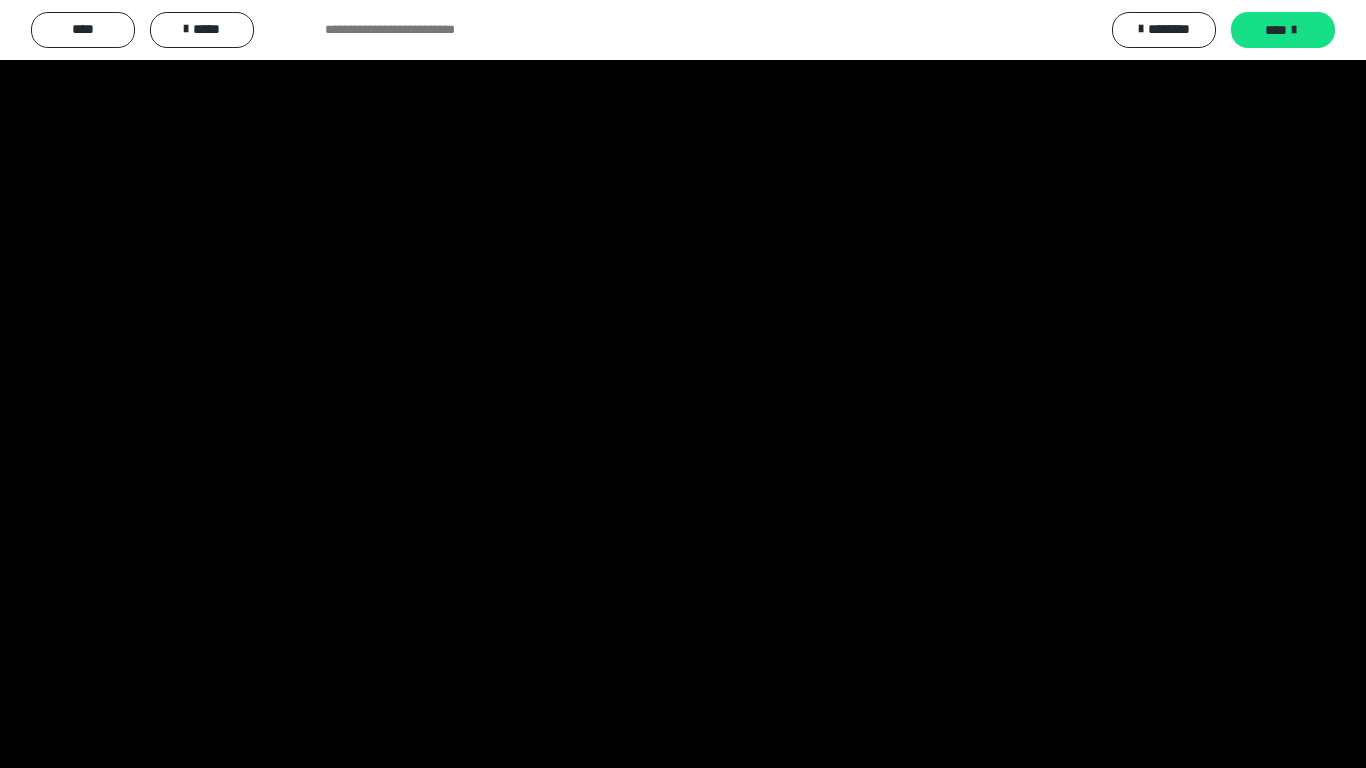 click at bounding box center [683, 384] 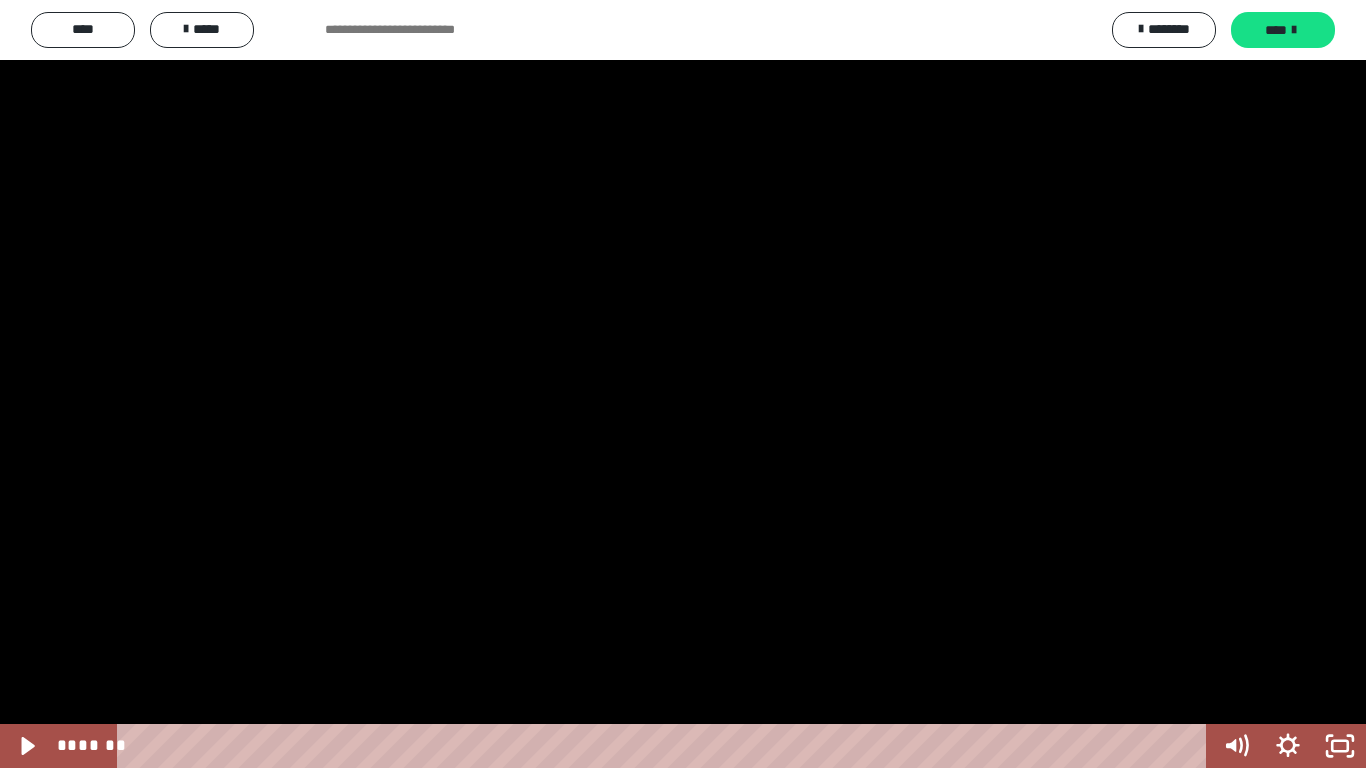 click at bounding box center (683, 384) 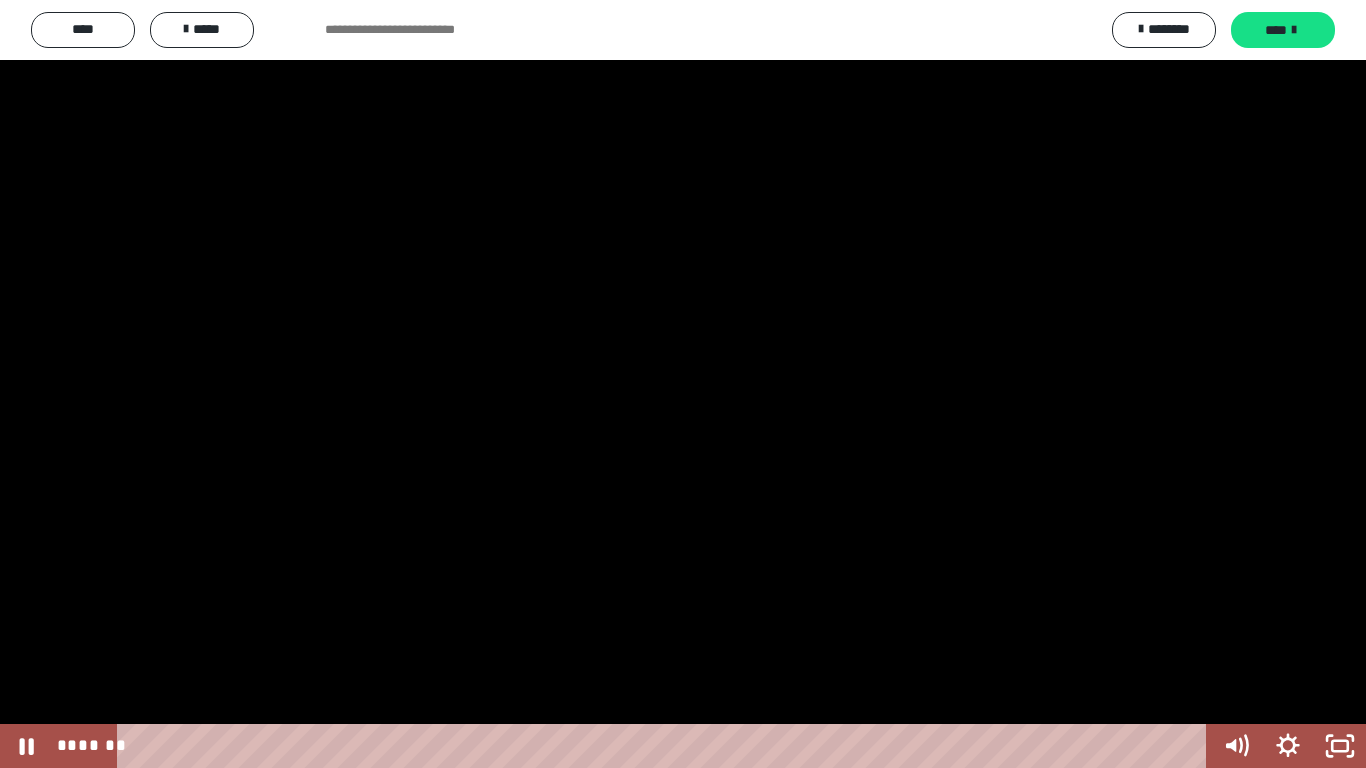 click at bounding box center (683, 384) 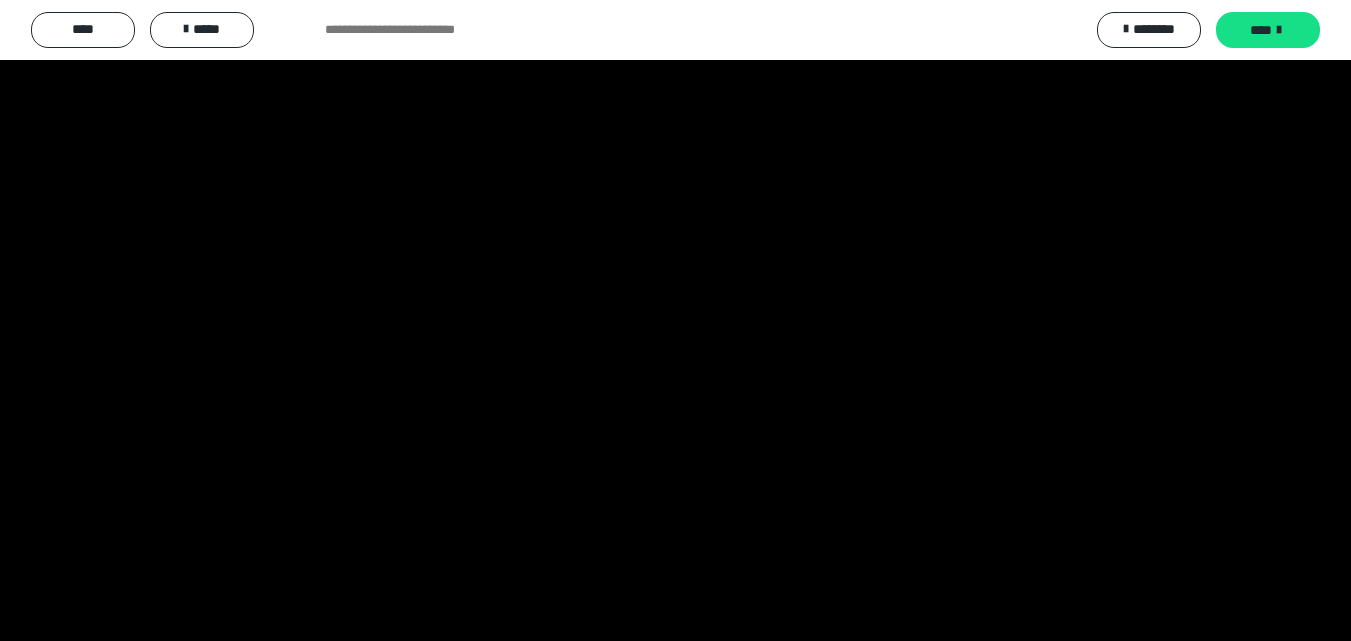 scroll, scrollTop: 2933, scrollLeft: 0, axis: vertical 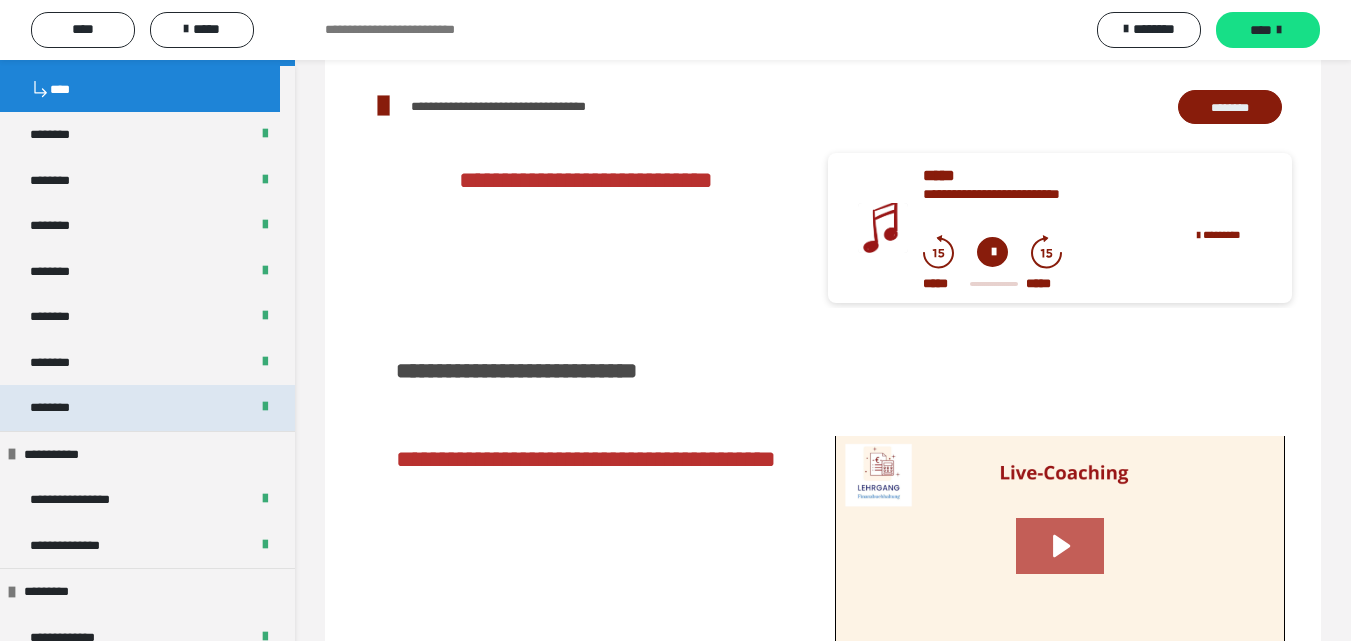 click on "********" at bounding box center (147, 408) 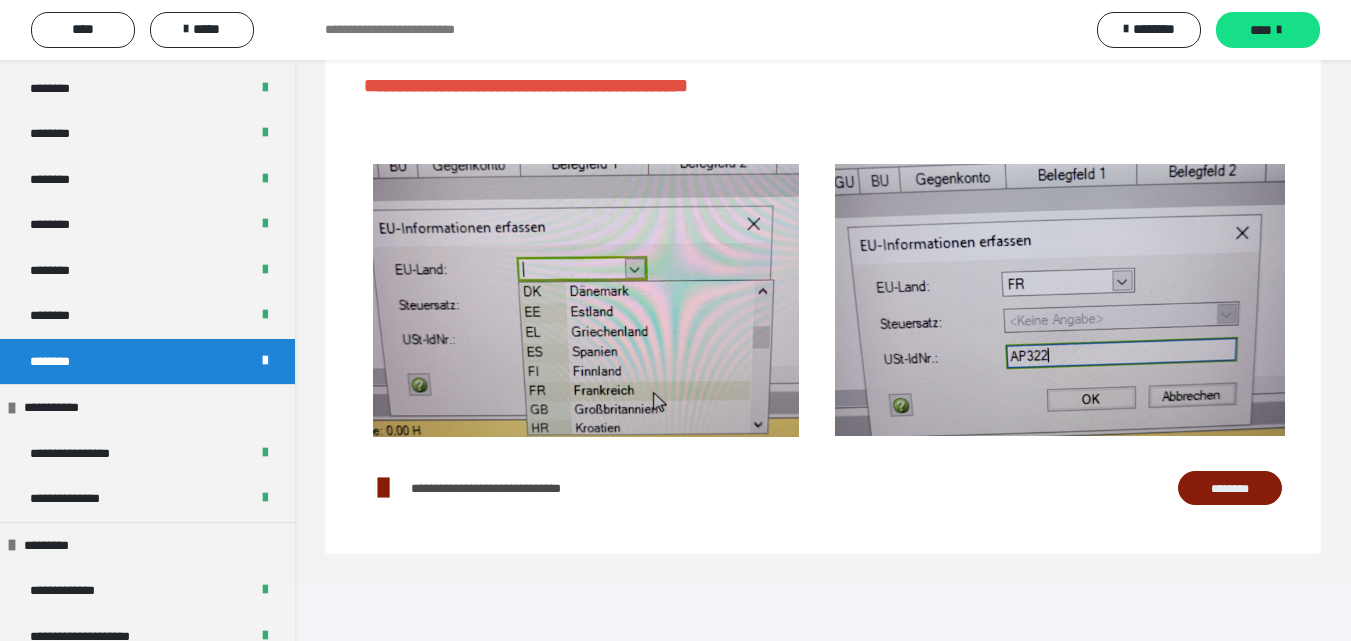 scroll, scrollTop: 0, scrollLeft: 0, axis: both 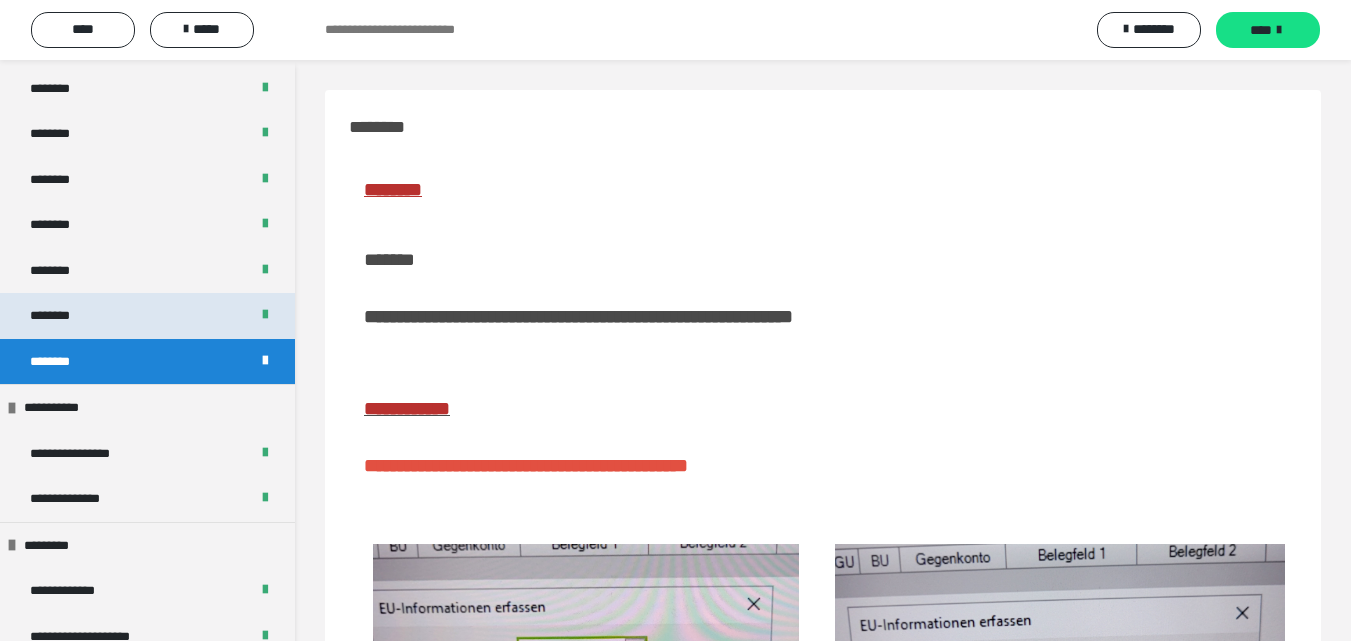 click on "********" at bounding box center [61, 316] 